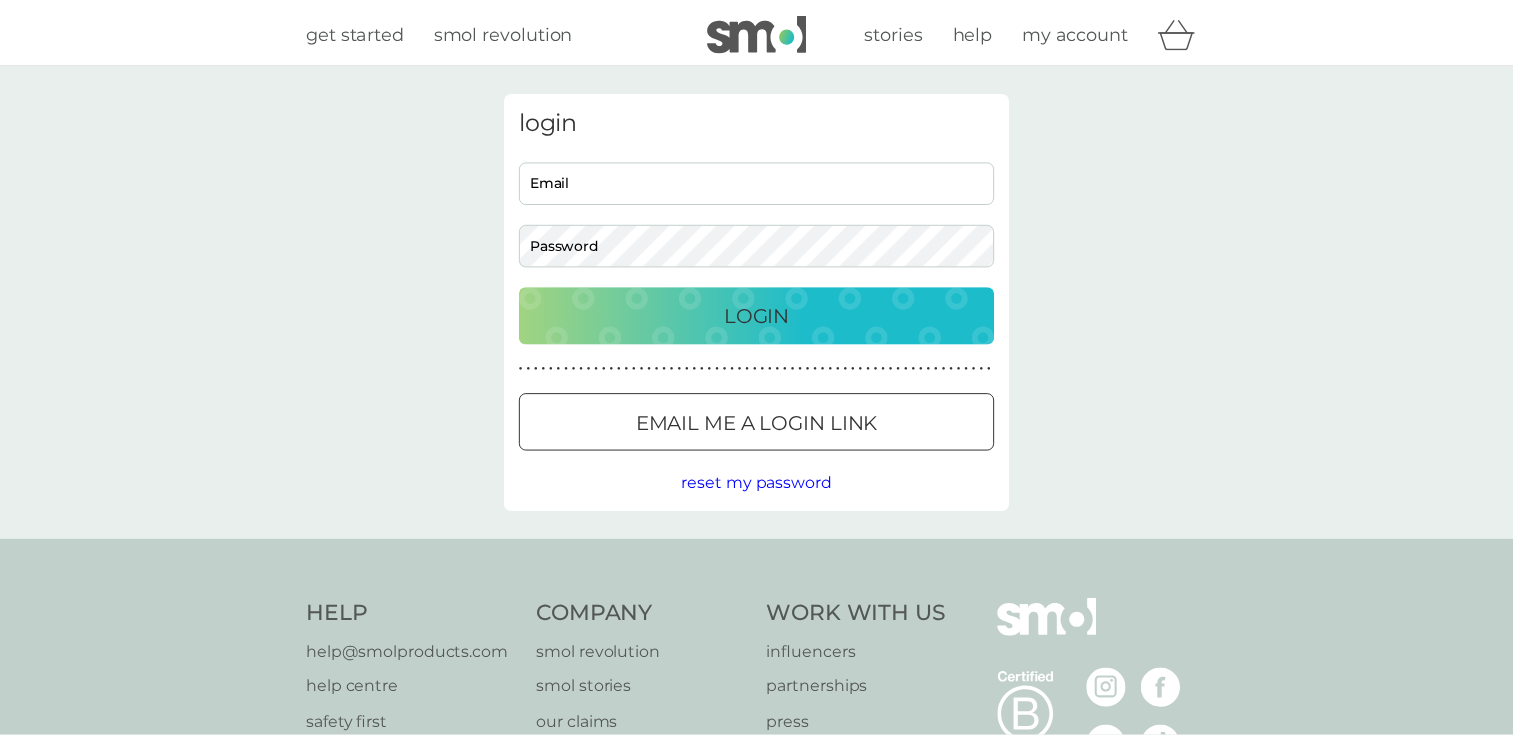 scroll, scrollTop: 0, scrollLeft: 0, axis: both 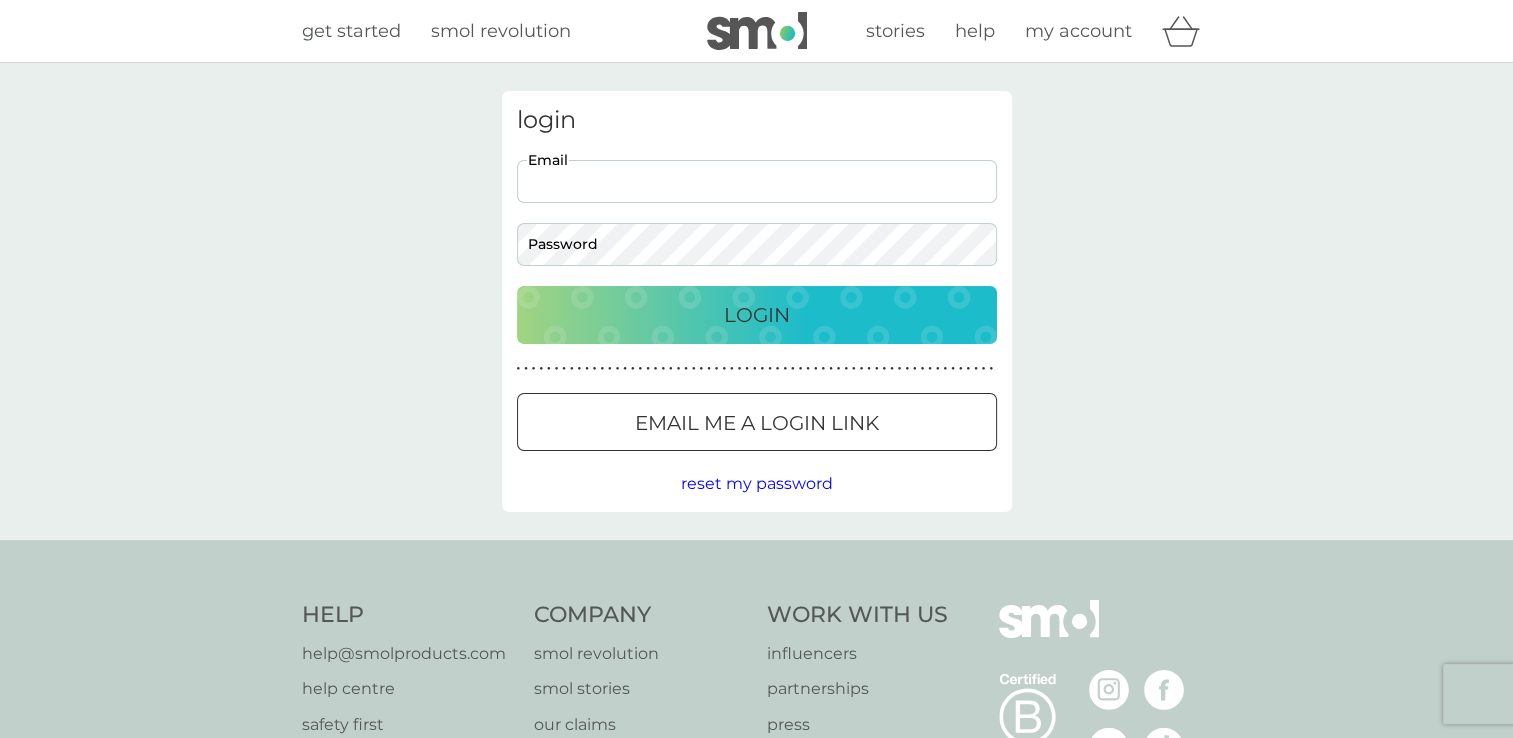 click on "Email" at bounding box center (757, 181) 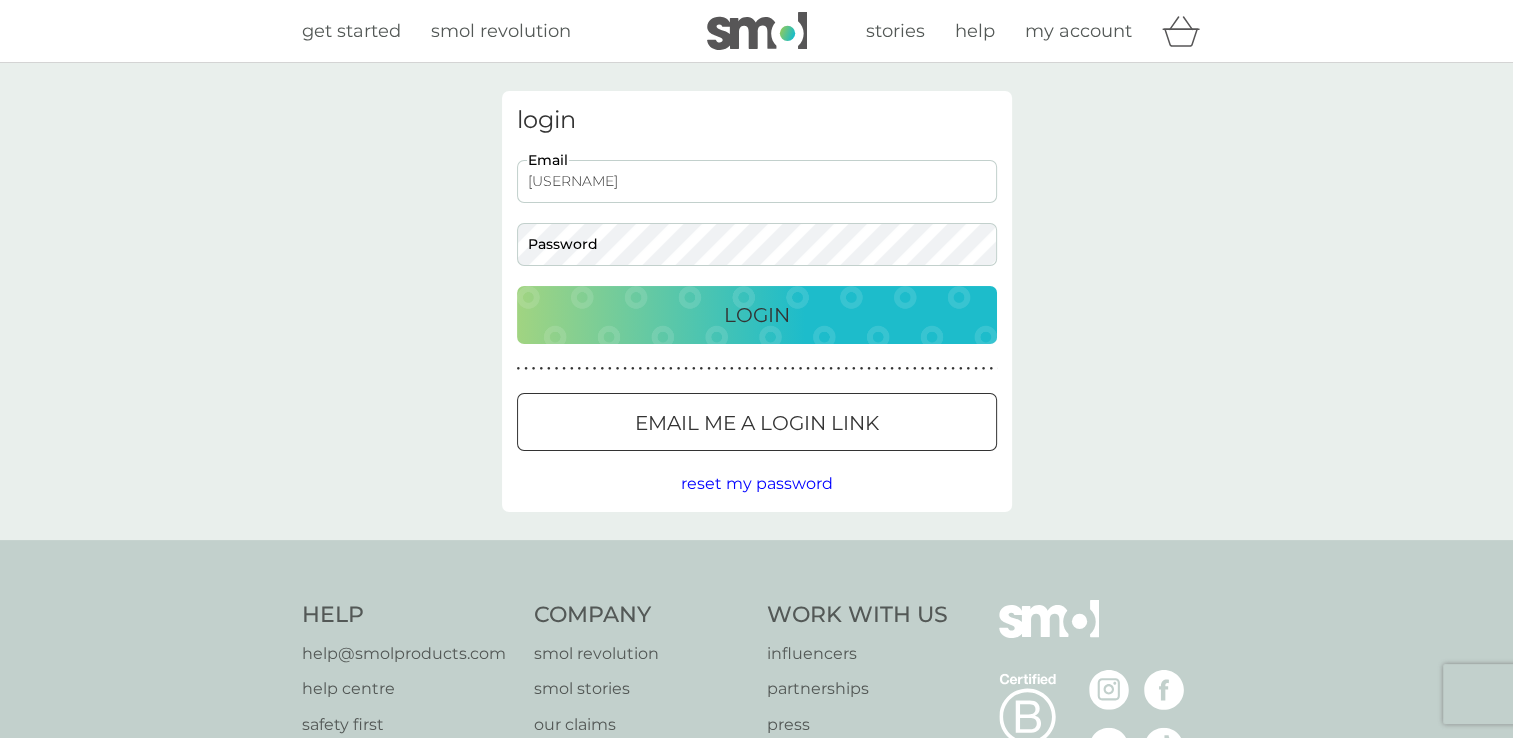 click on "Login" at bounding box center [757, 315] 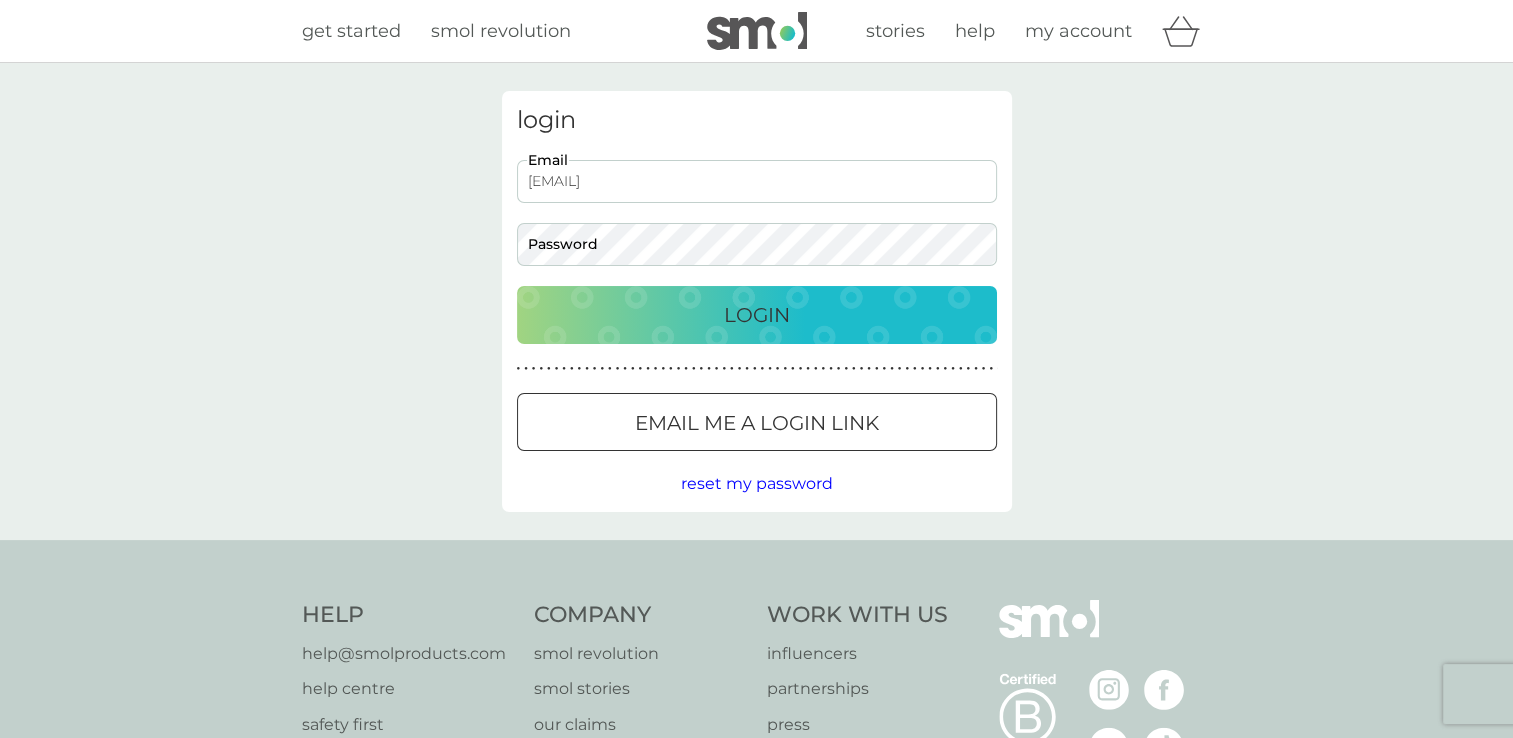 type on "georgia.martine@[EMAIL]" 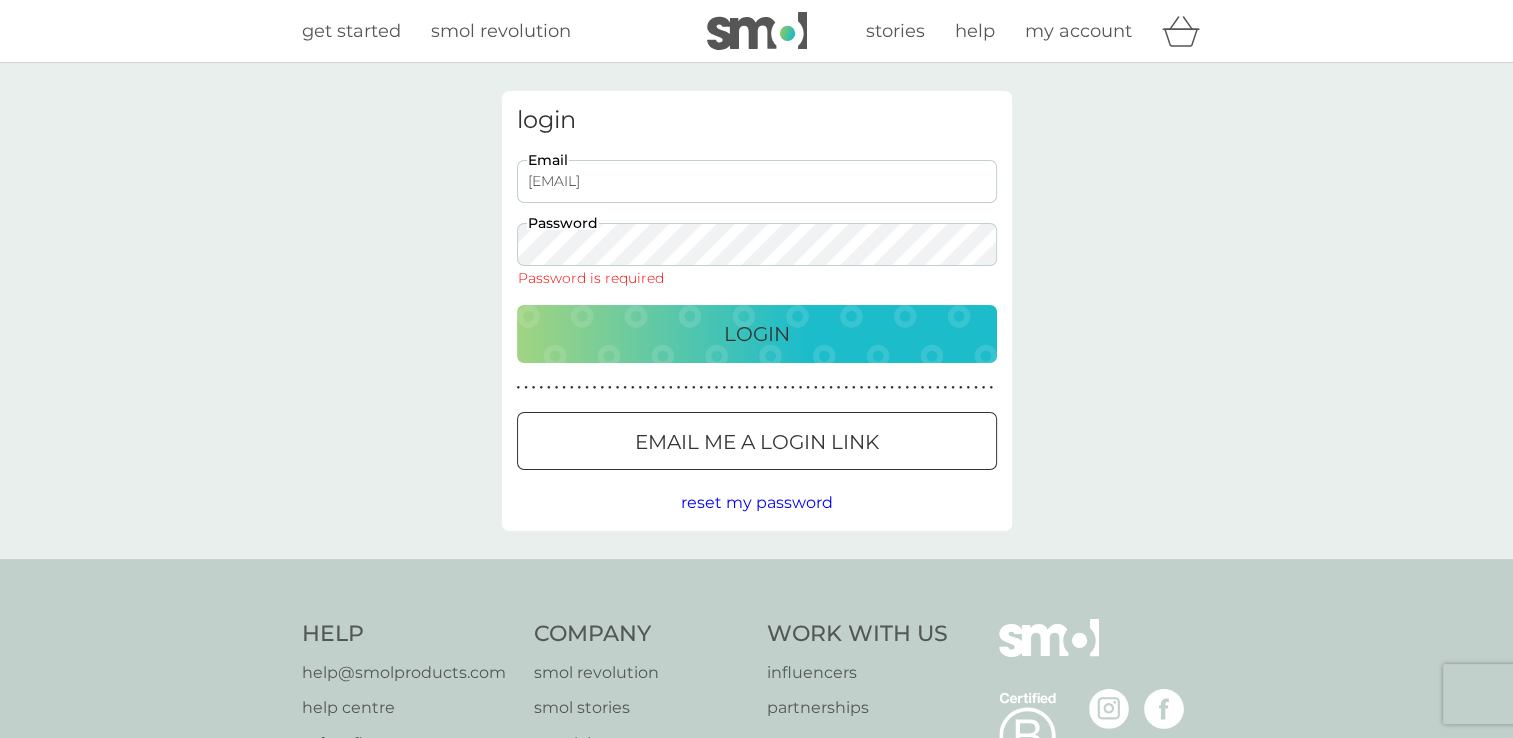 click on "reset my password" at bounding box center (757, 502) 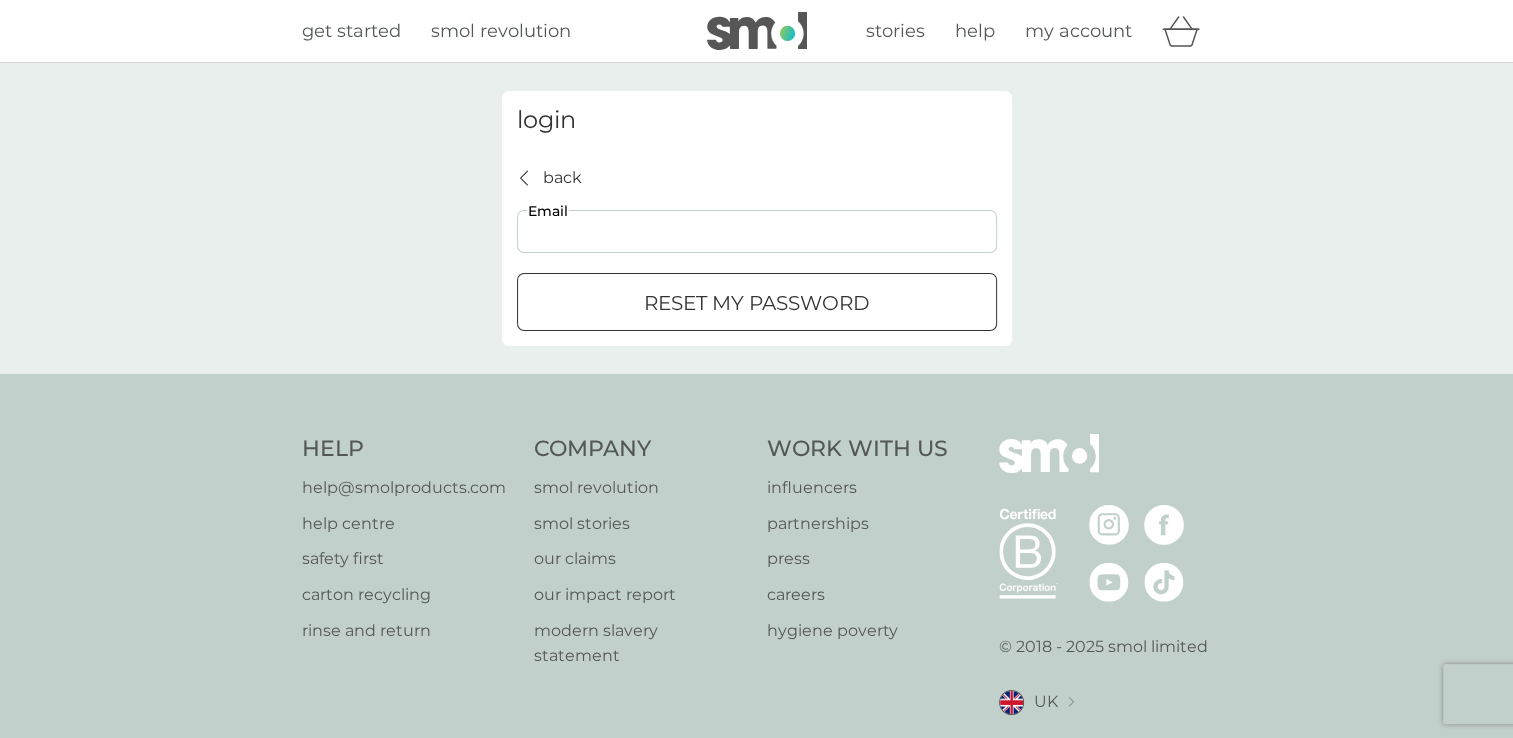 click on "Email" at bounding box center [757, 231] 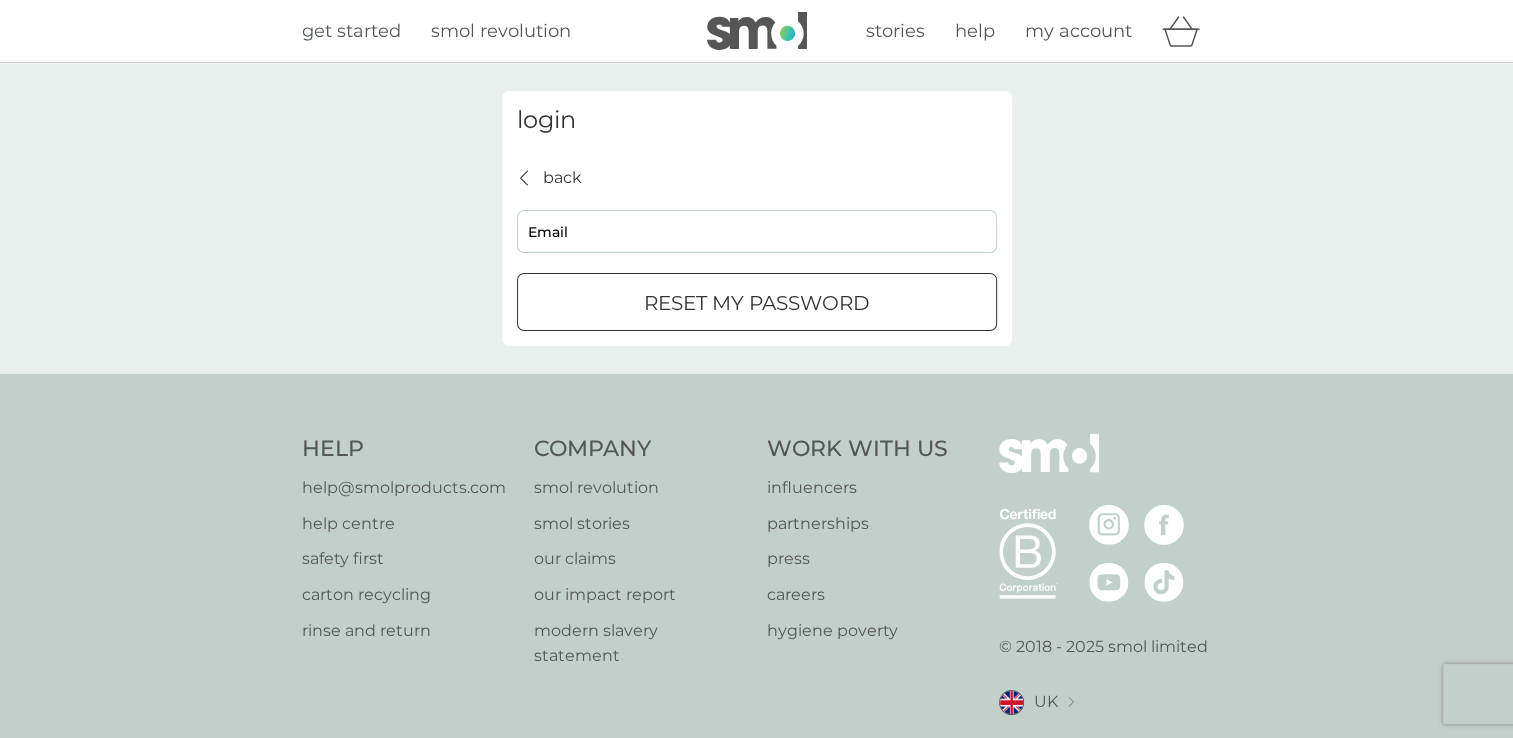 click on "back" at bounding box center [562, 178] 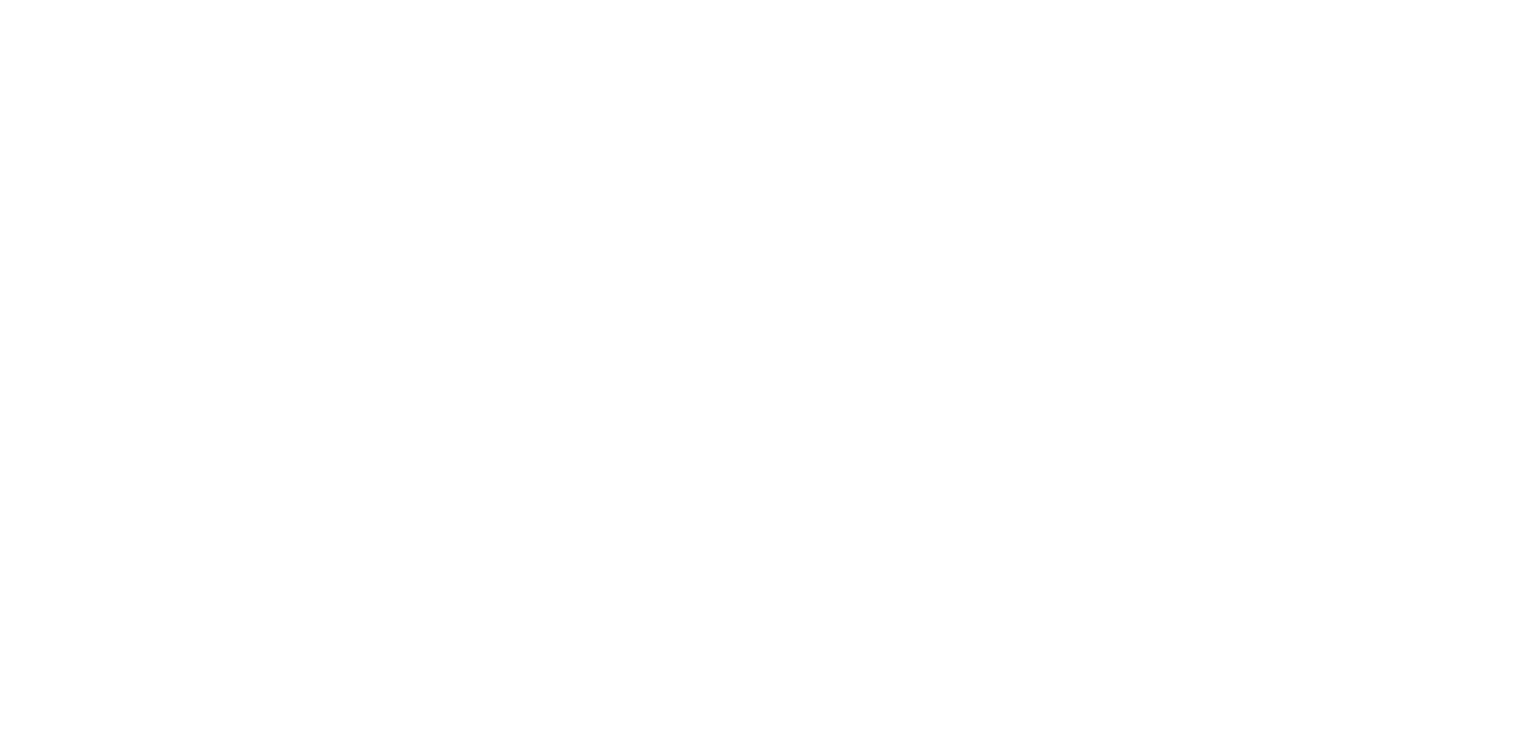 scroll, scrollTop: 0, scrollLeft: 0, axis: both 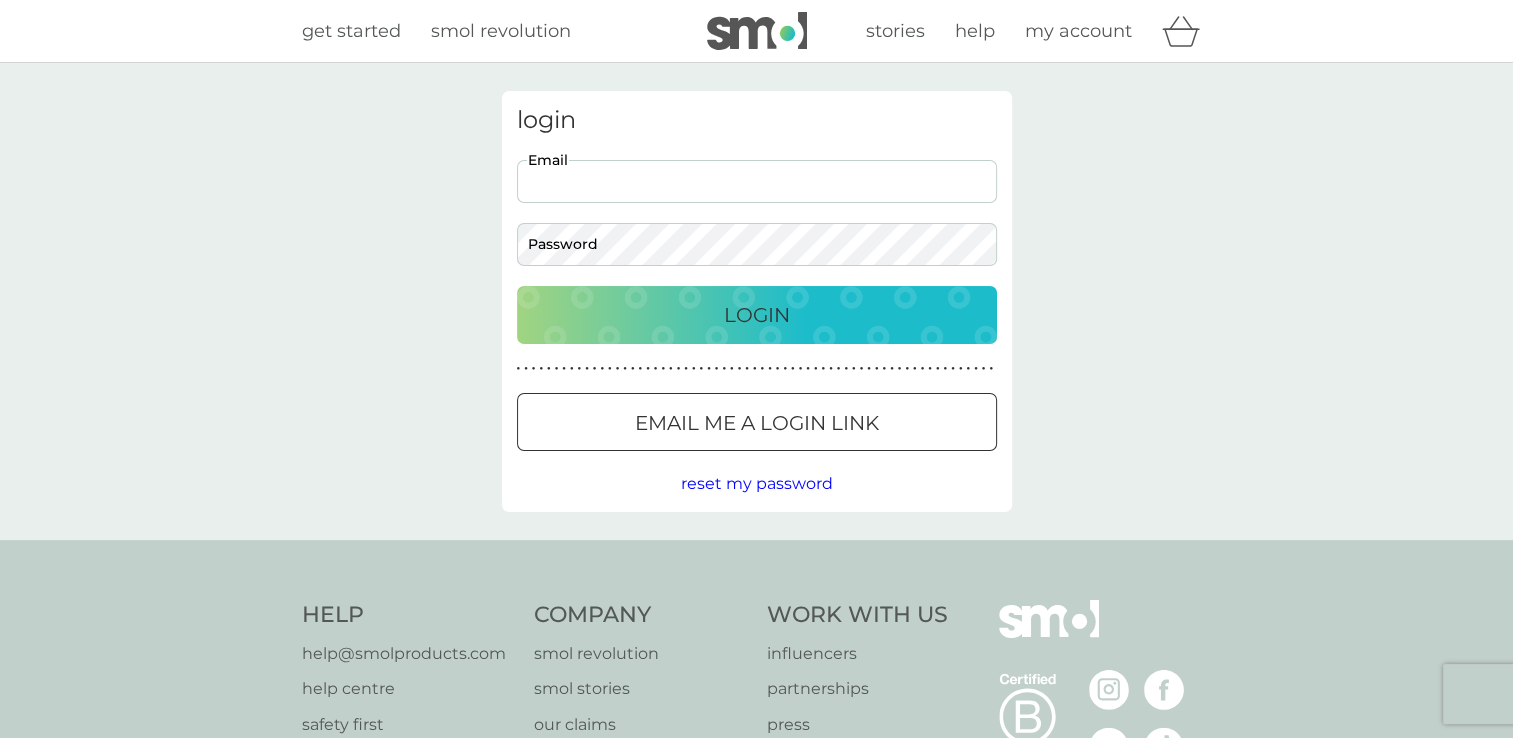 click on "Email" at bounding box center [757, 181] 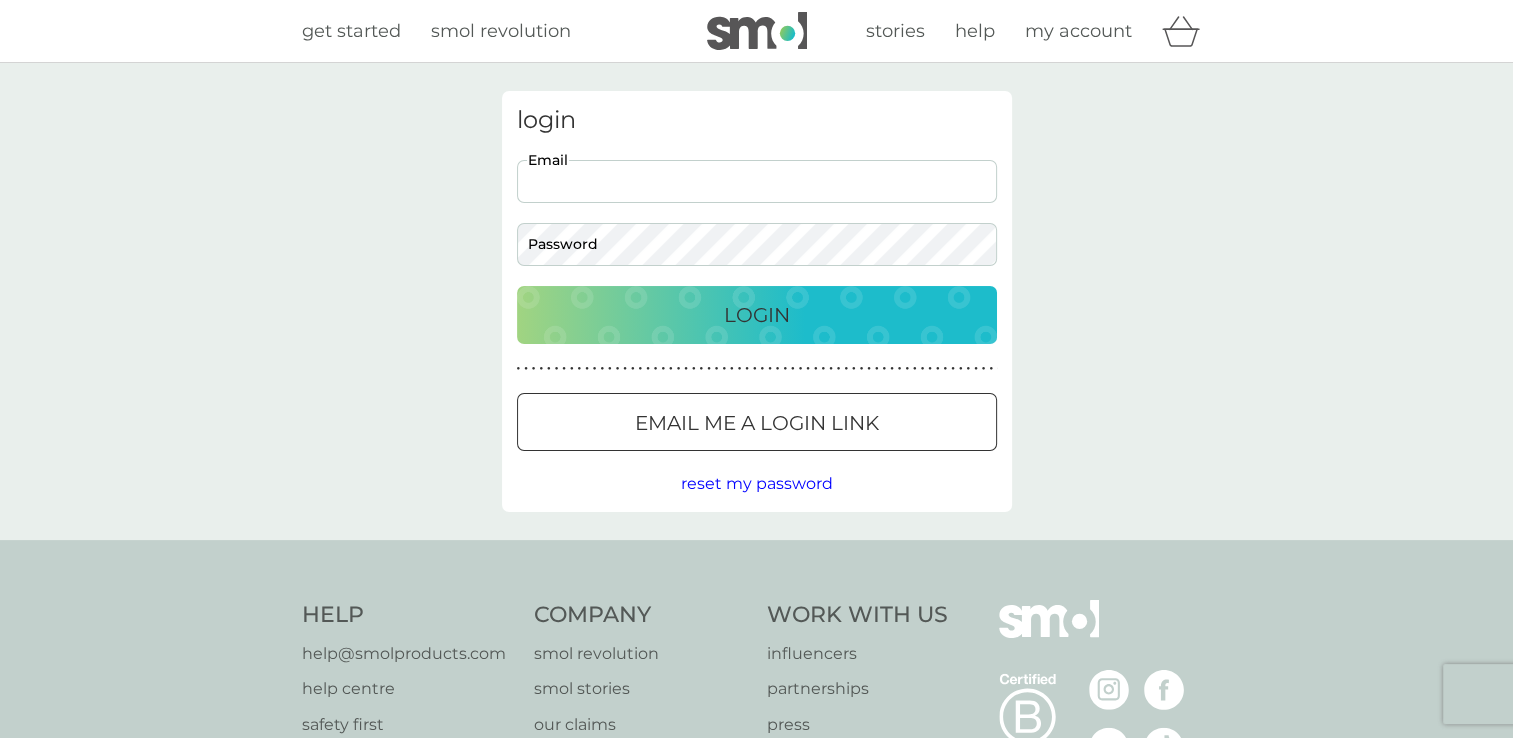 type on "georgia.martine@outlook.com" 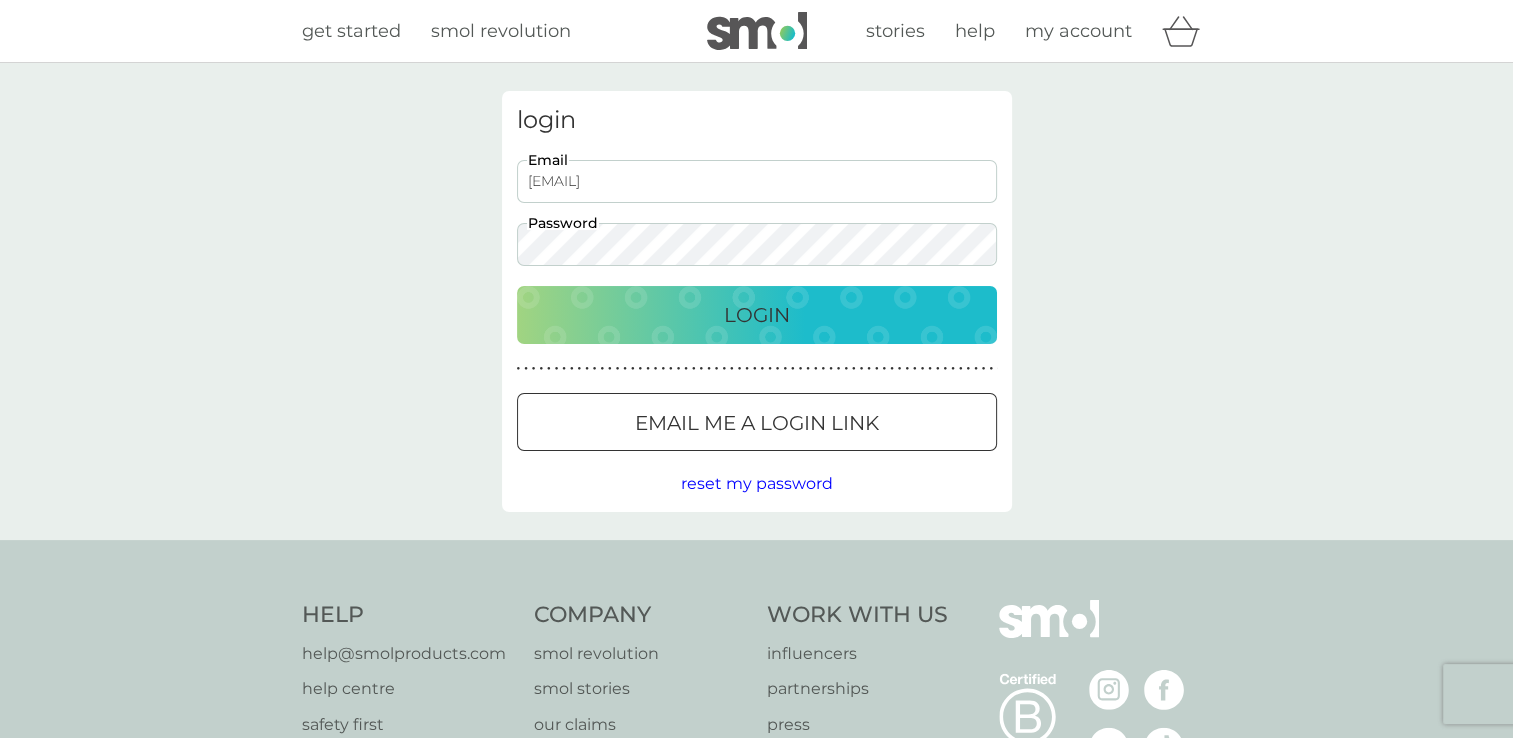 click on "Login" at bounding box center (757, 315) 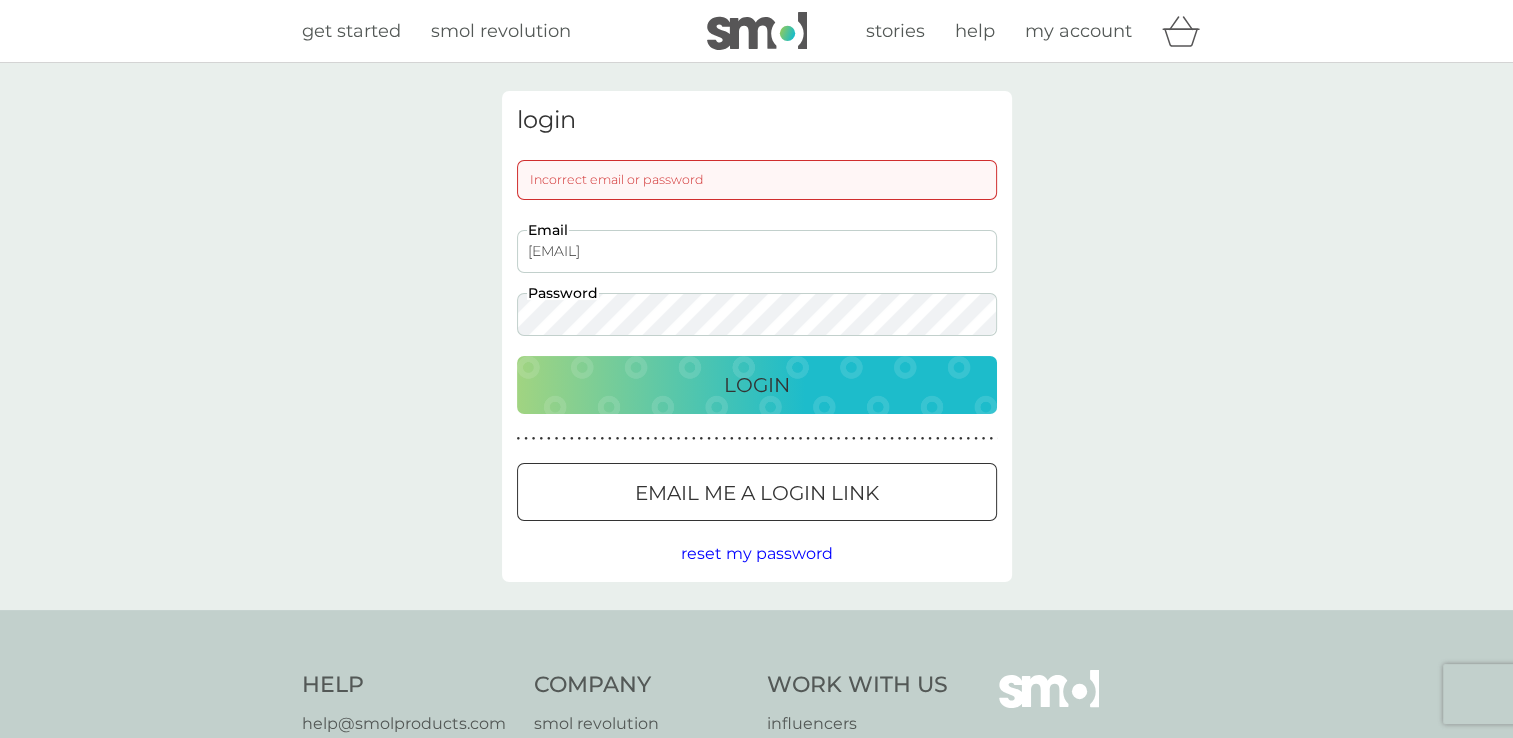 click on "Email me a login link" at bounding box center [757, 493] 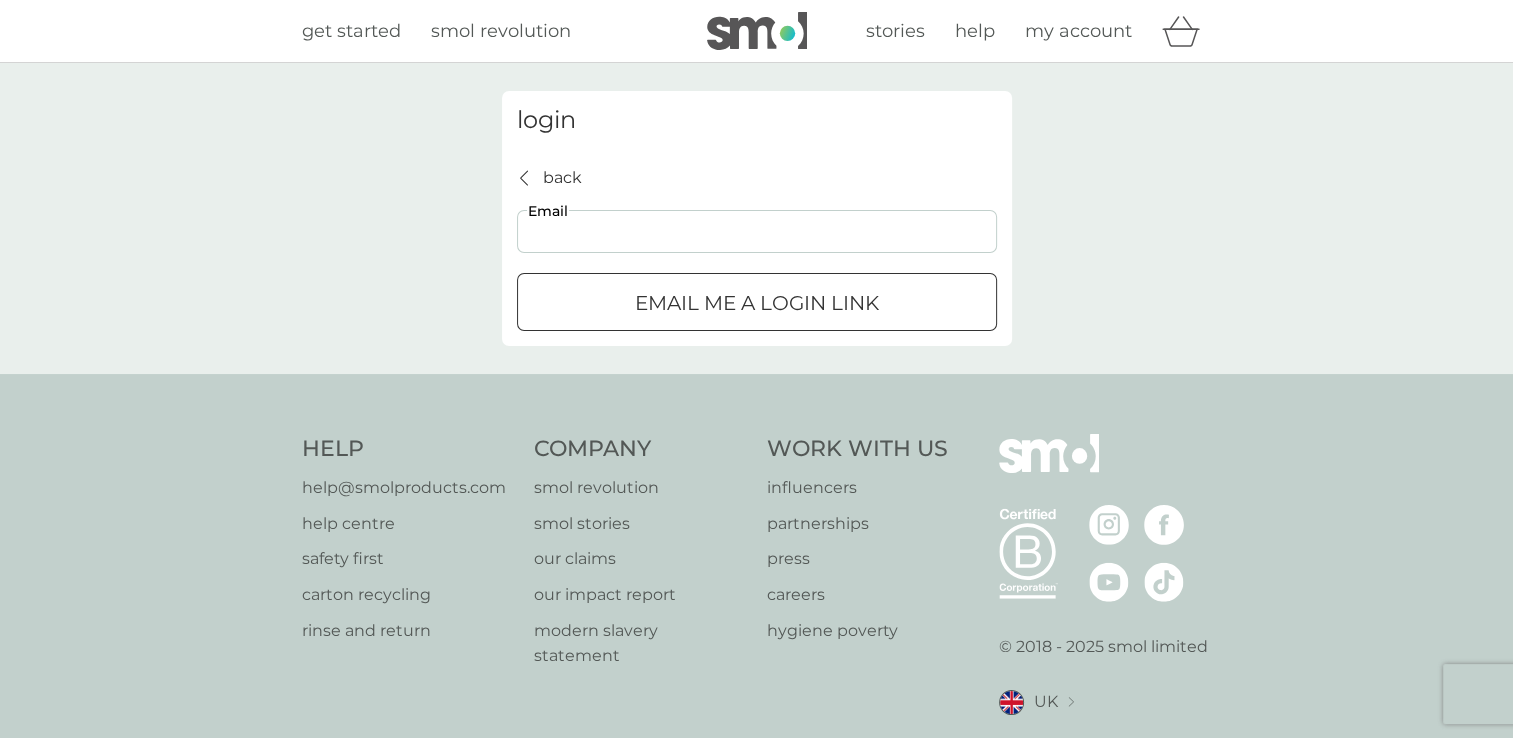 click on "Email" at bounding box center (757, 231) 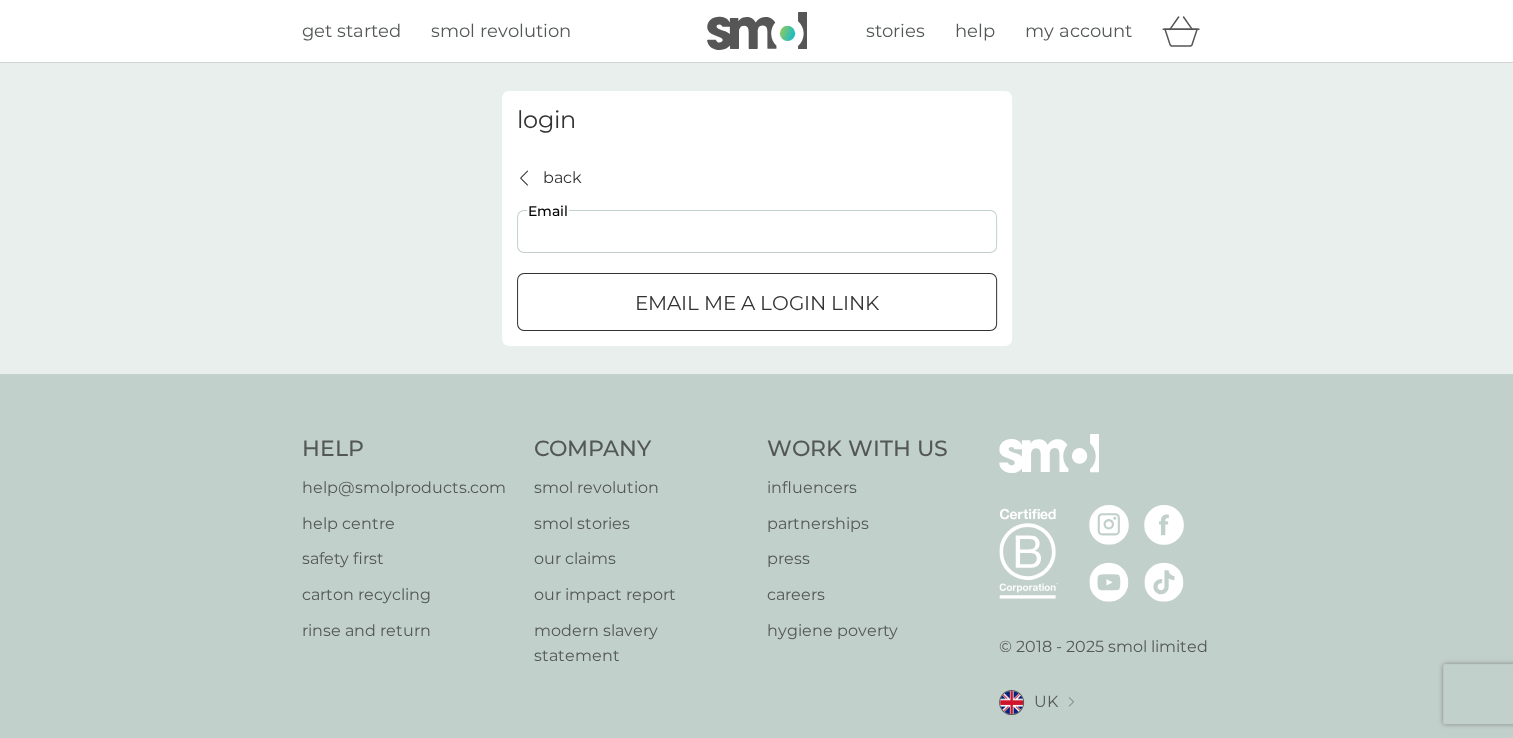 type on "georgia.martine@outlook.com" 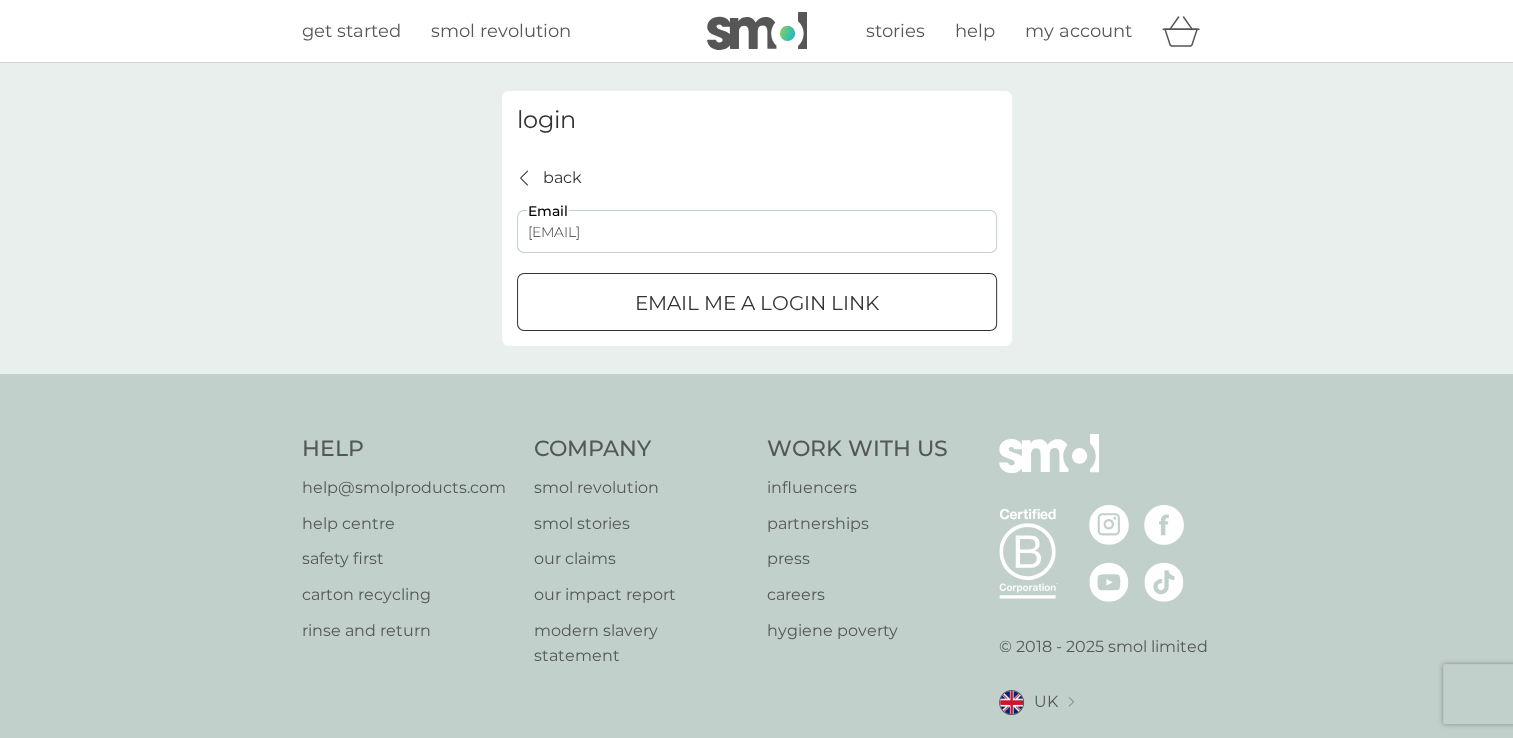 click at bounding box center (757, 302) 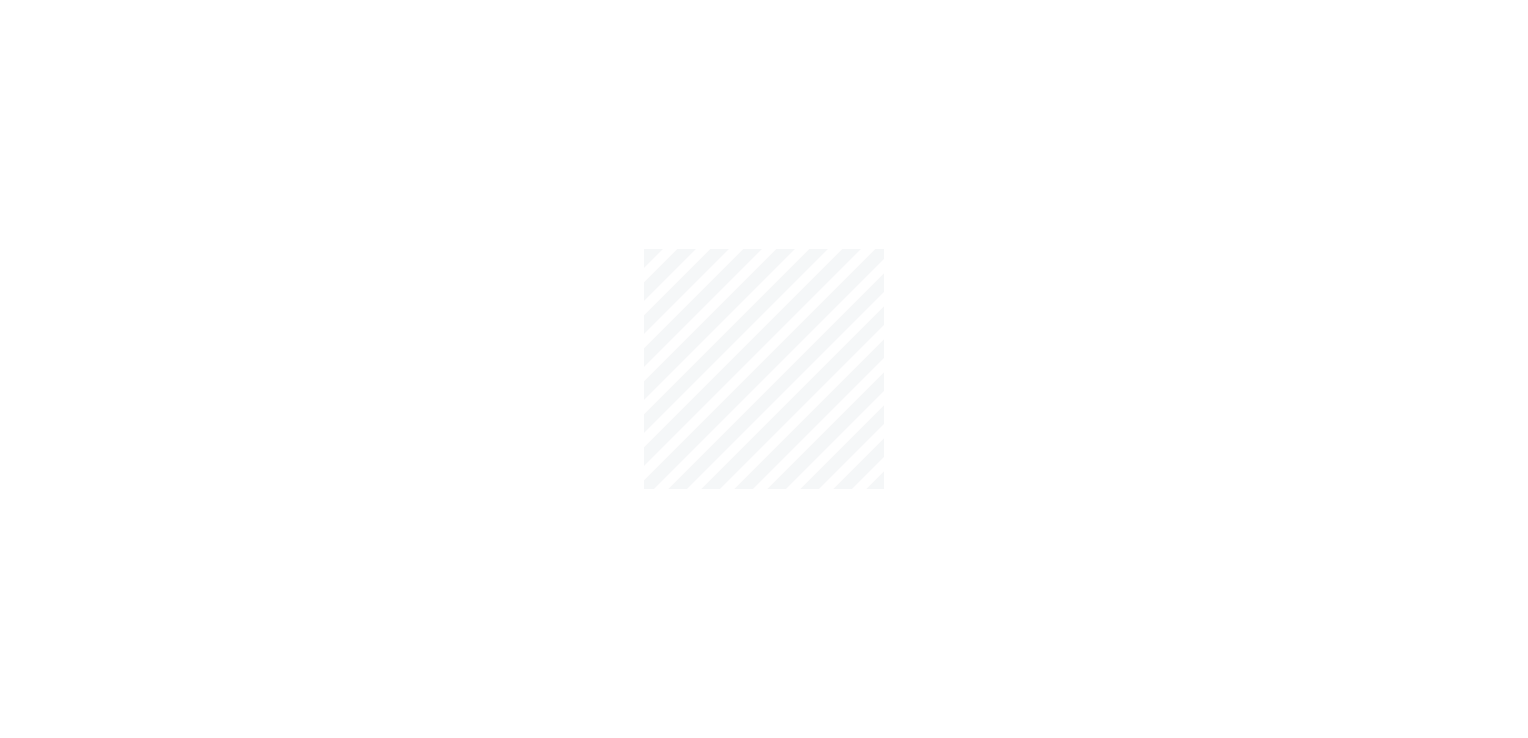 scroll, scrollTop: 0, scrollLeft: 0, axis: both 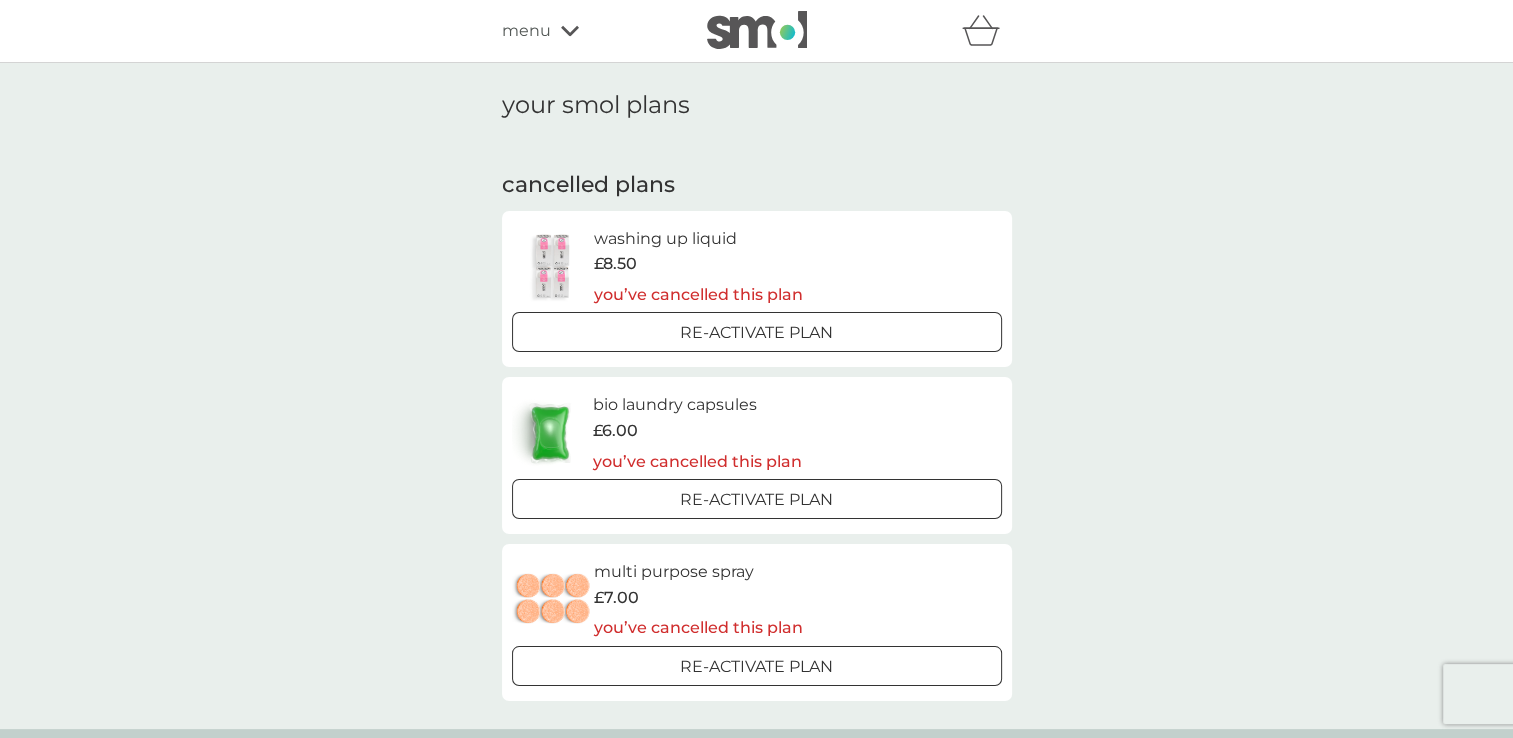 click on "your smol plans" at bounding box center (757, 105) 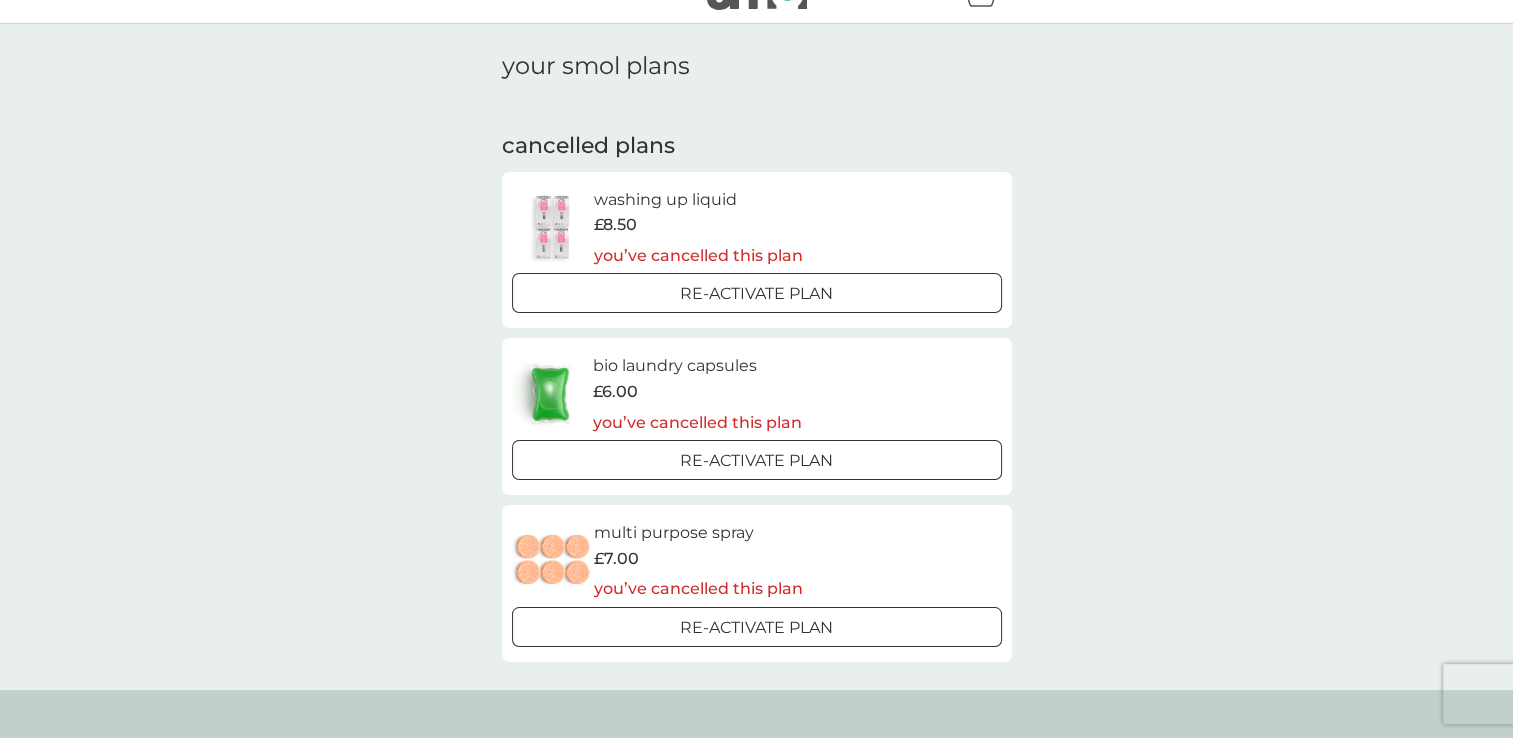 scroll, scrollTop: 0, scrollLeft: 0, axis: both 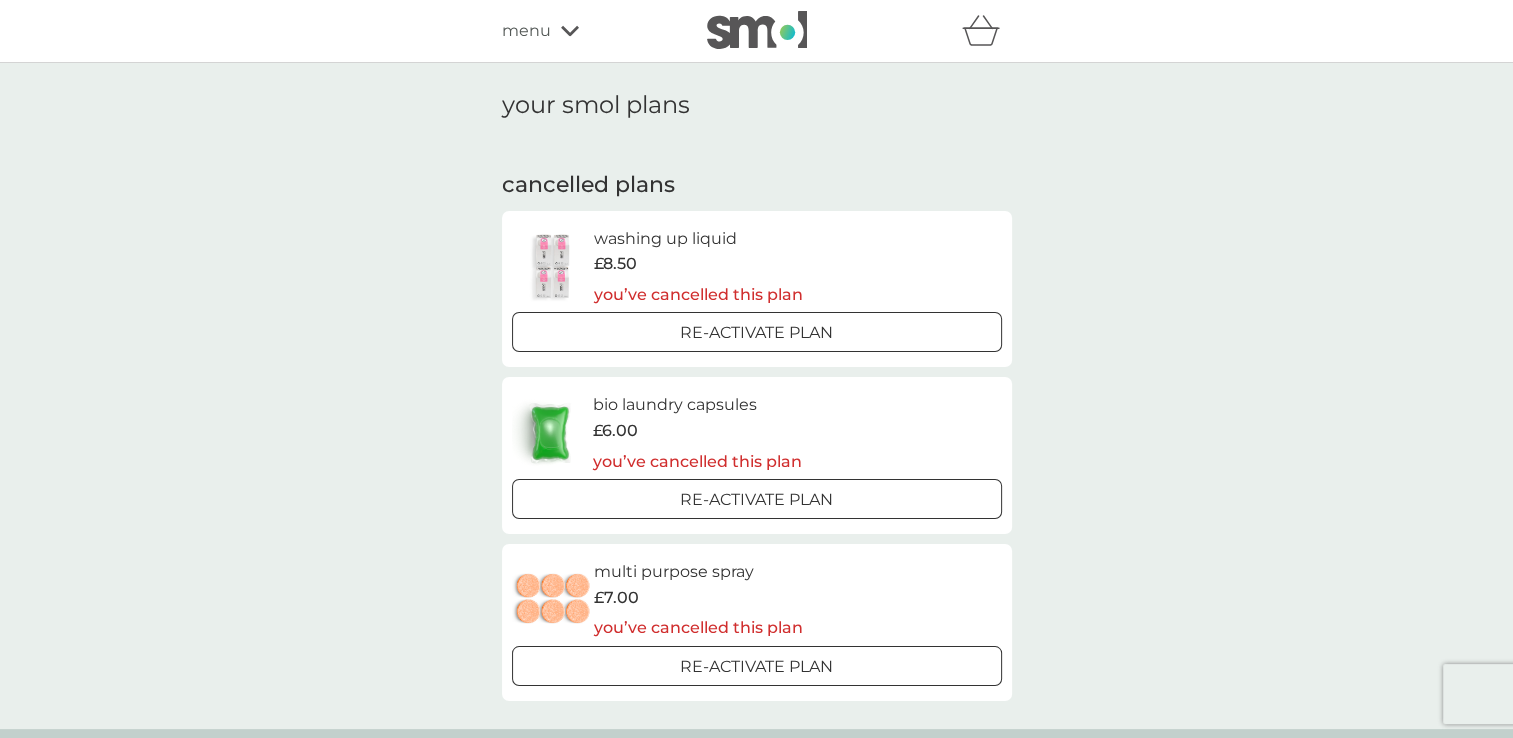 click at bounding box center [757, 30] 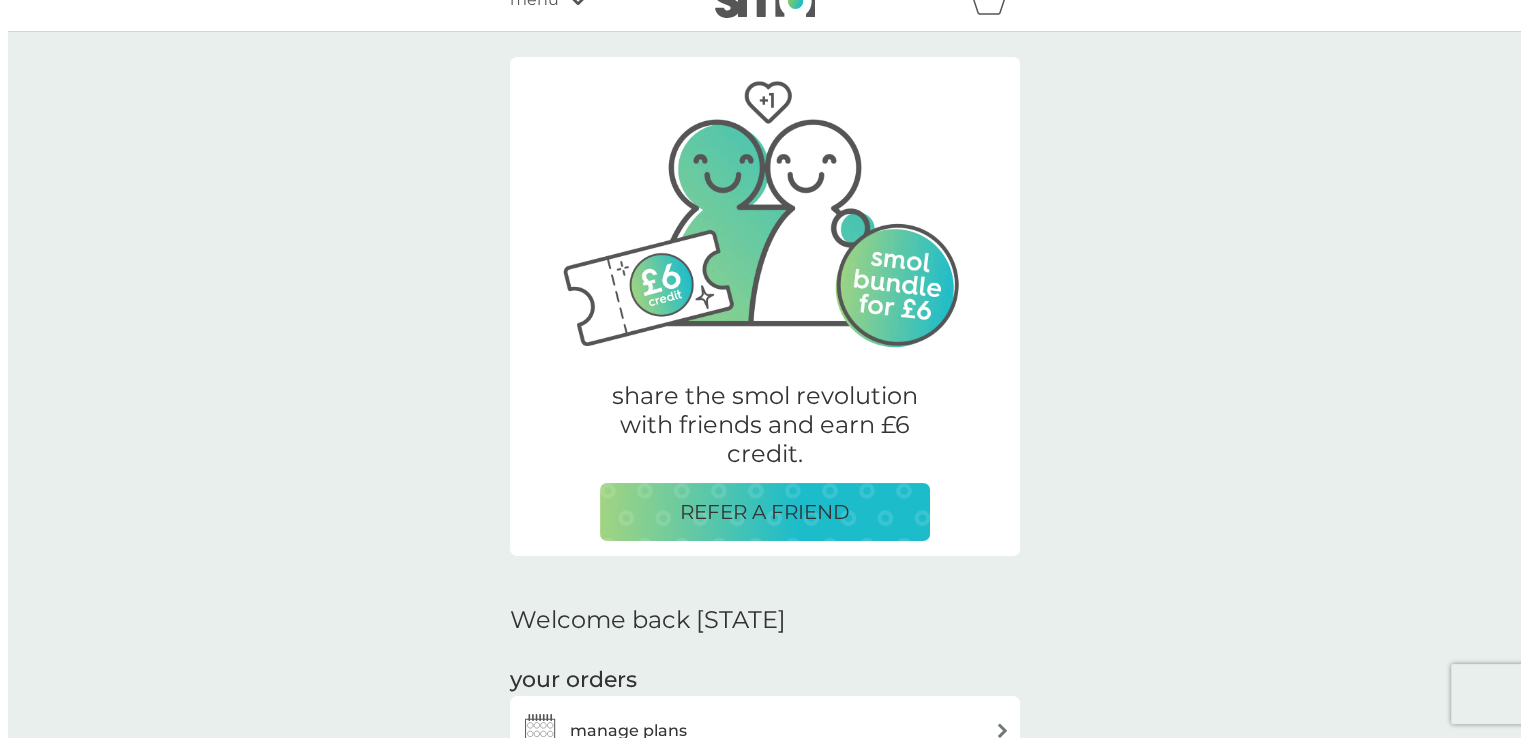 scroll, scrollTop: 0, scrollLeft: 0, axis: both 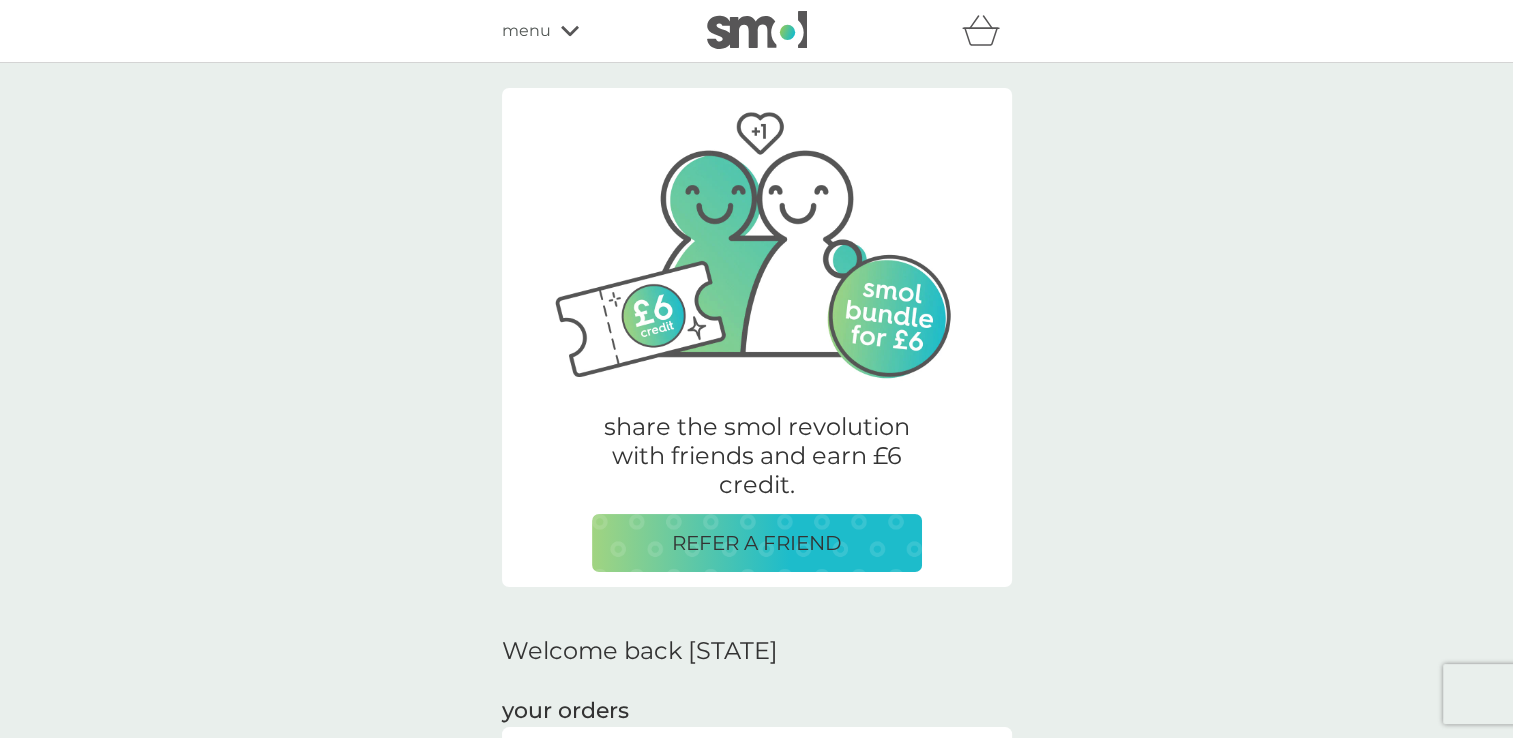 click on "menu" at bounding box center (526, 31) 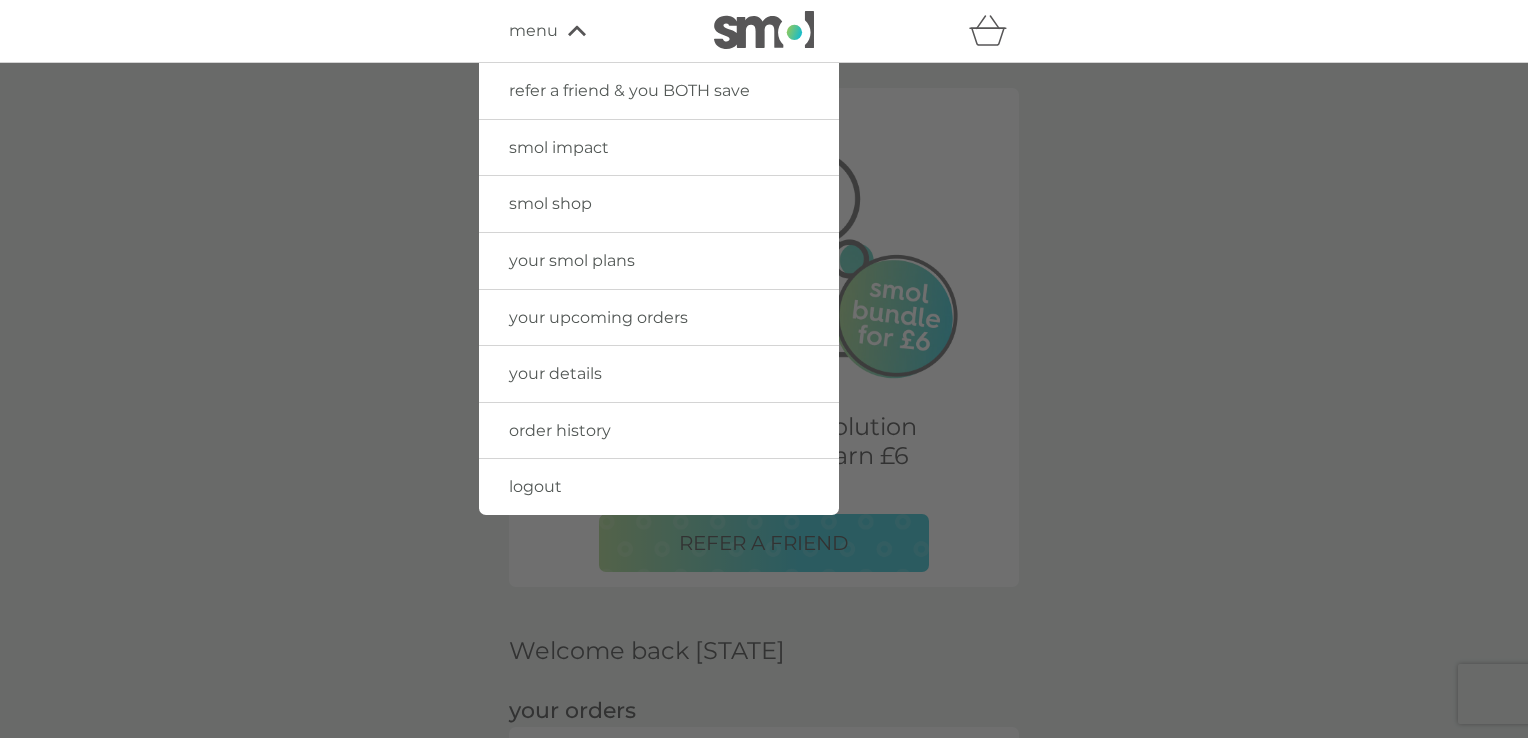 click on "logout" at bounding box center [535, 486] 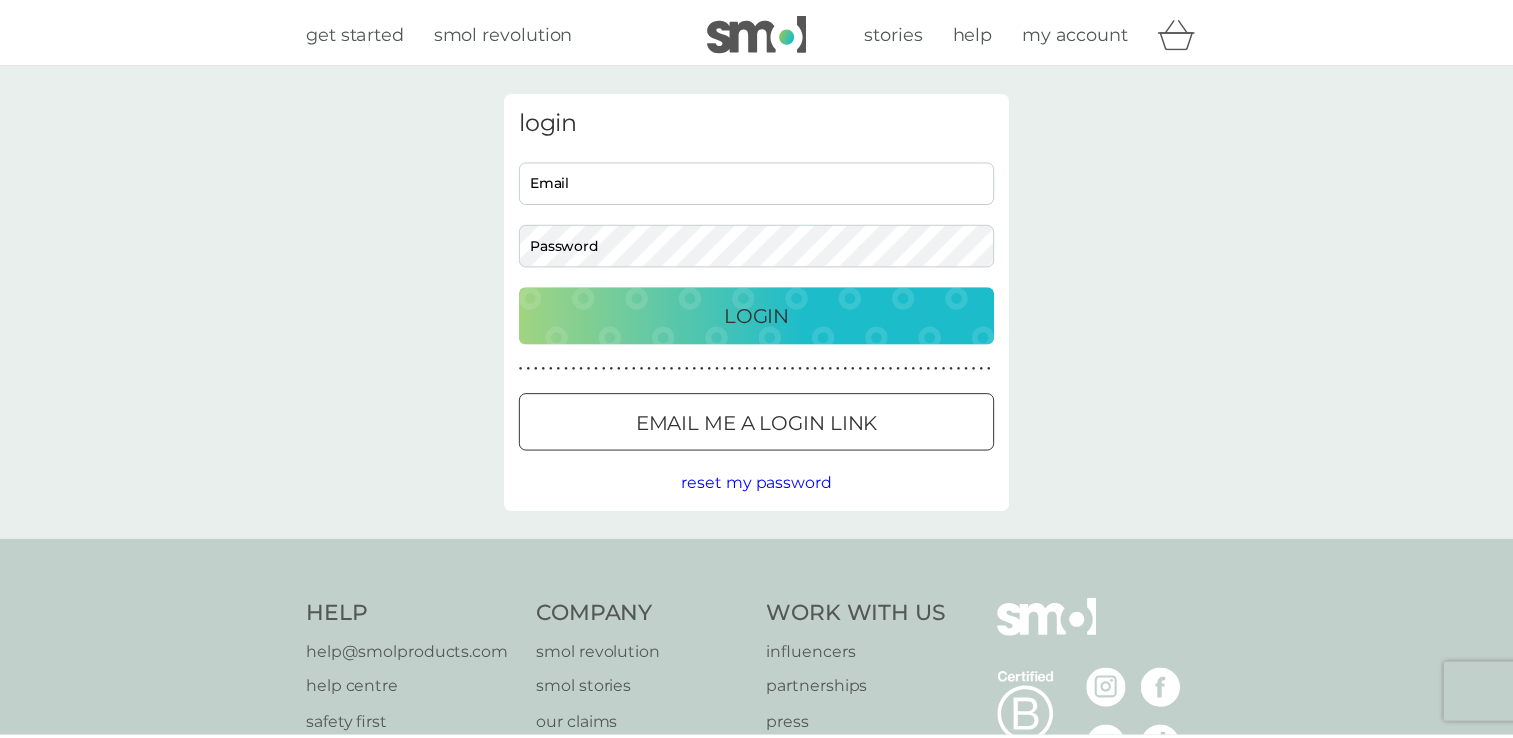 scroll, scrollTop: 0, scrollLeft: 0, axis: both 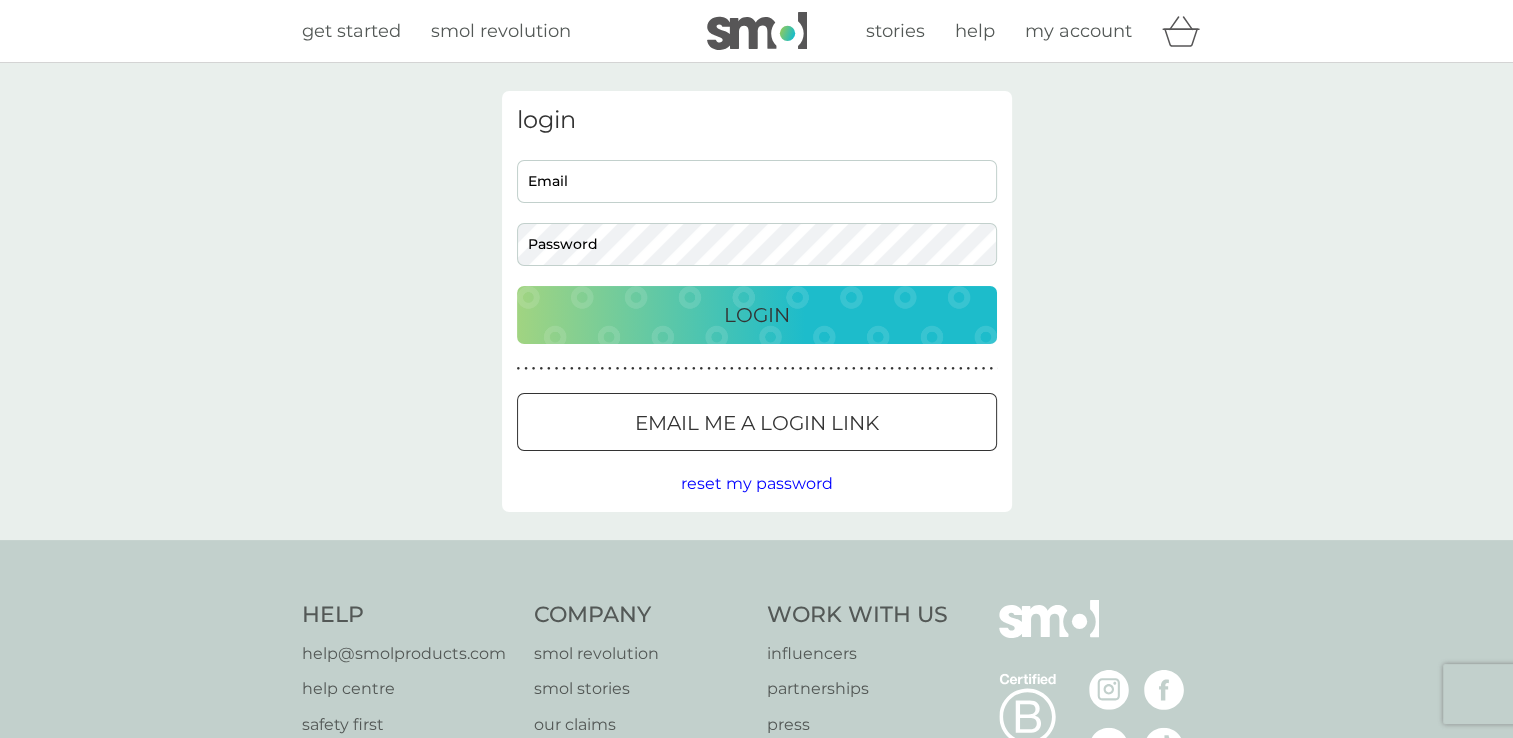 click on "Email me a login link" at bounding box center [757, 422] 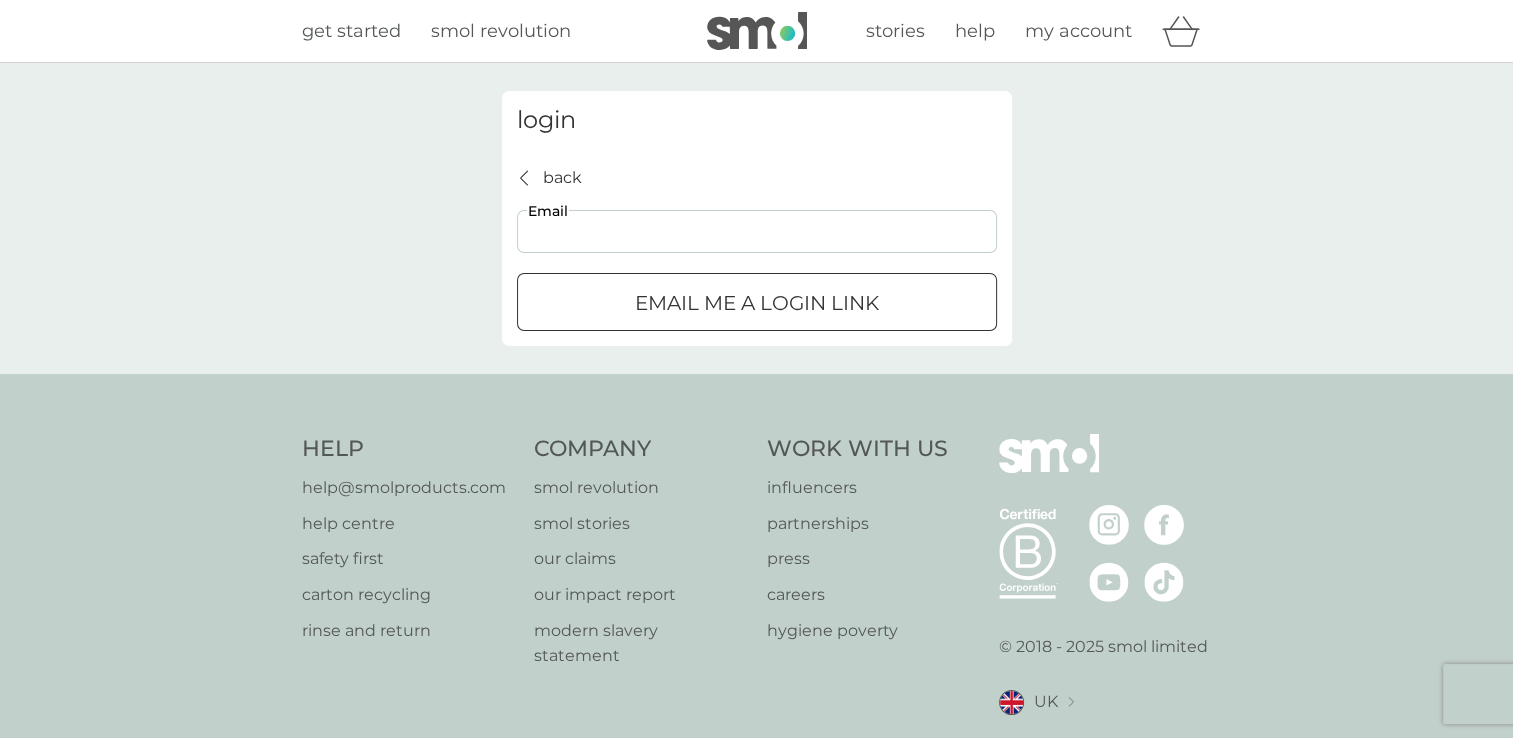 click on "Email" at bounding box center [757, 231] 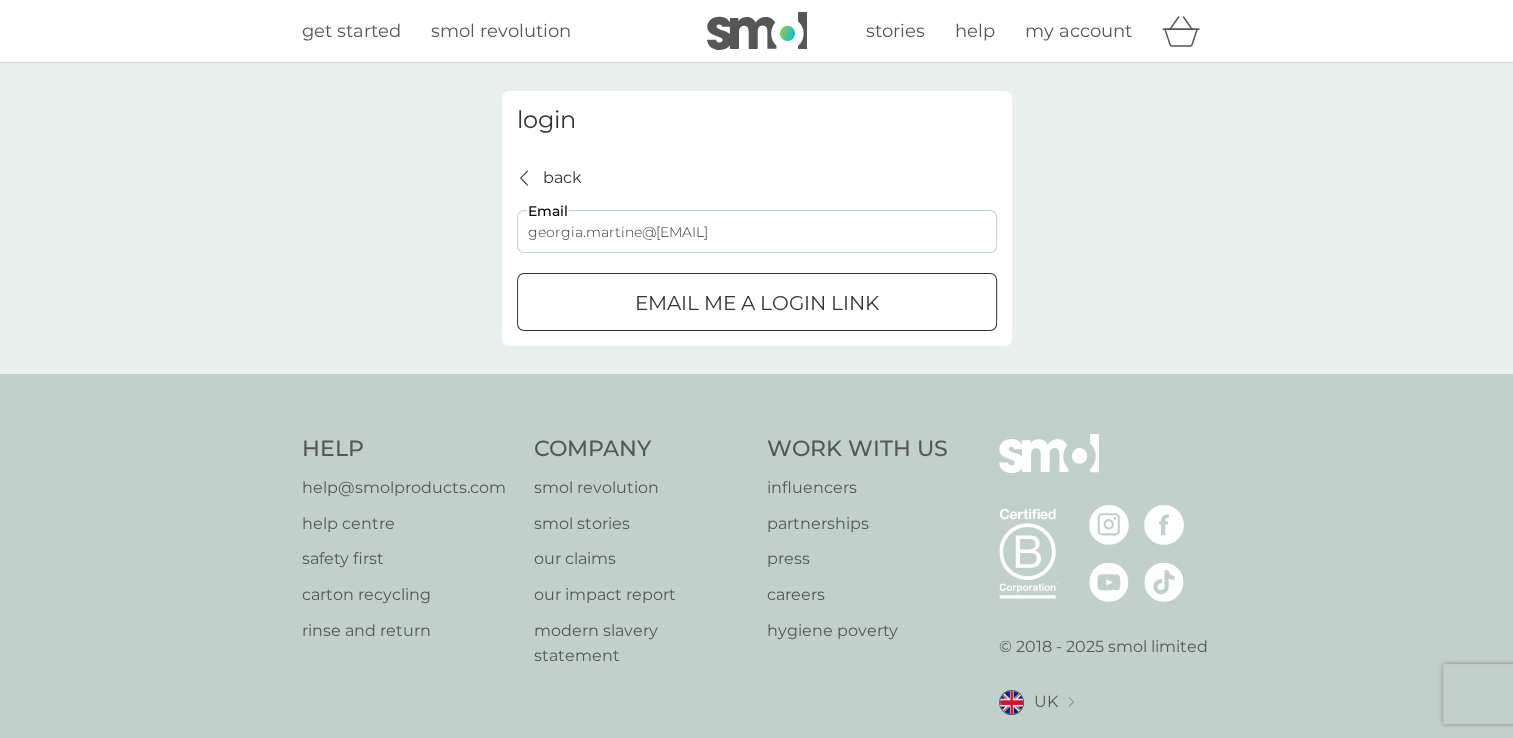 click at bounding box center [757, 303] 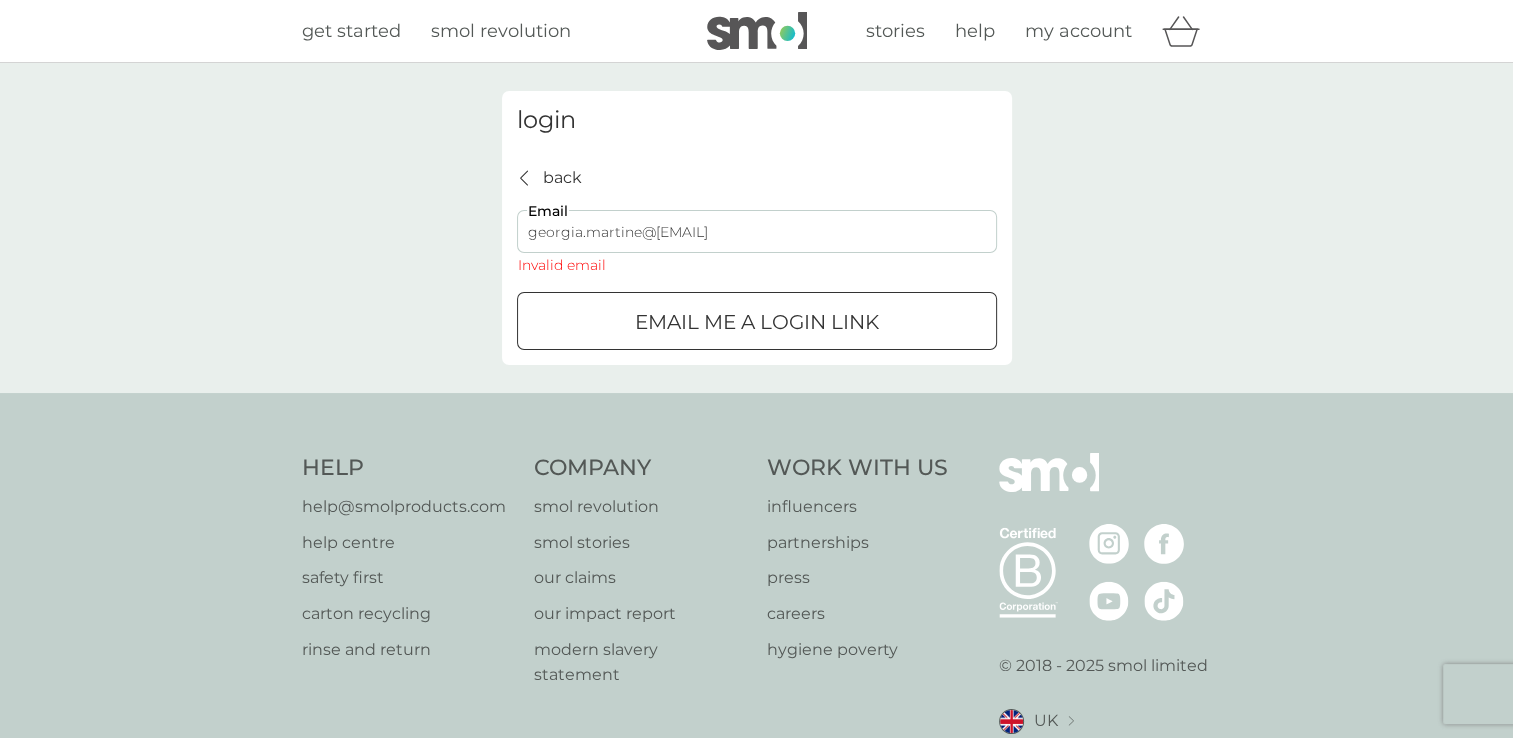 click on "georgia.martine@[EMAIL]" at bounding box center [757, 231] 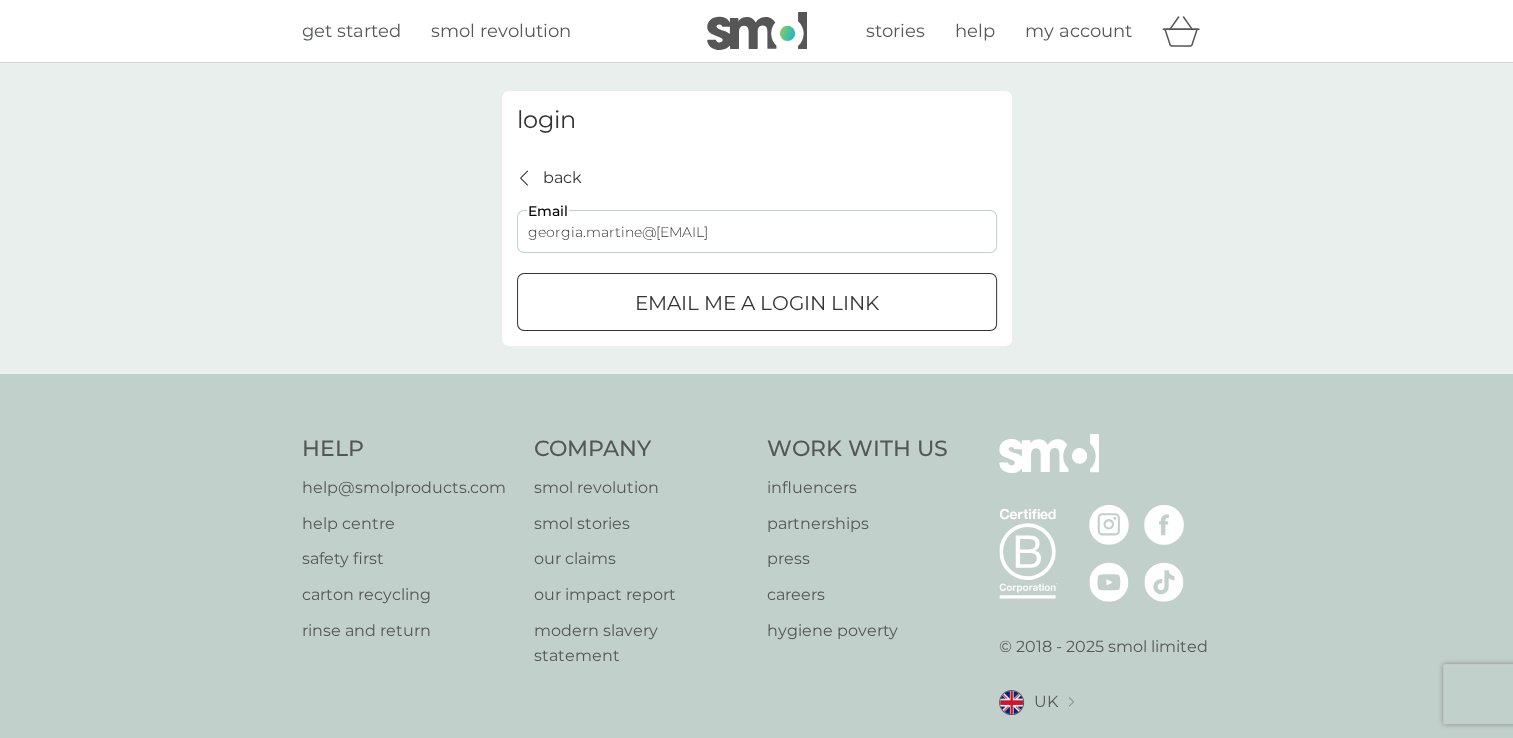 type on "georgia.martine@[EMAIL]" 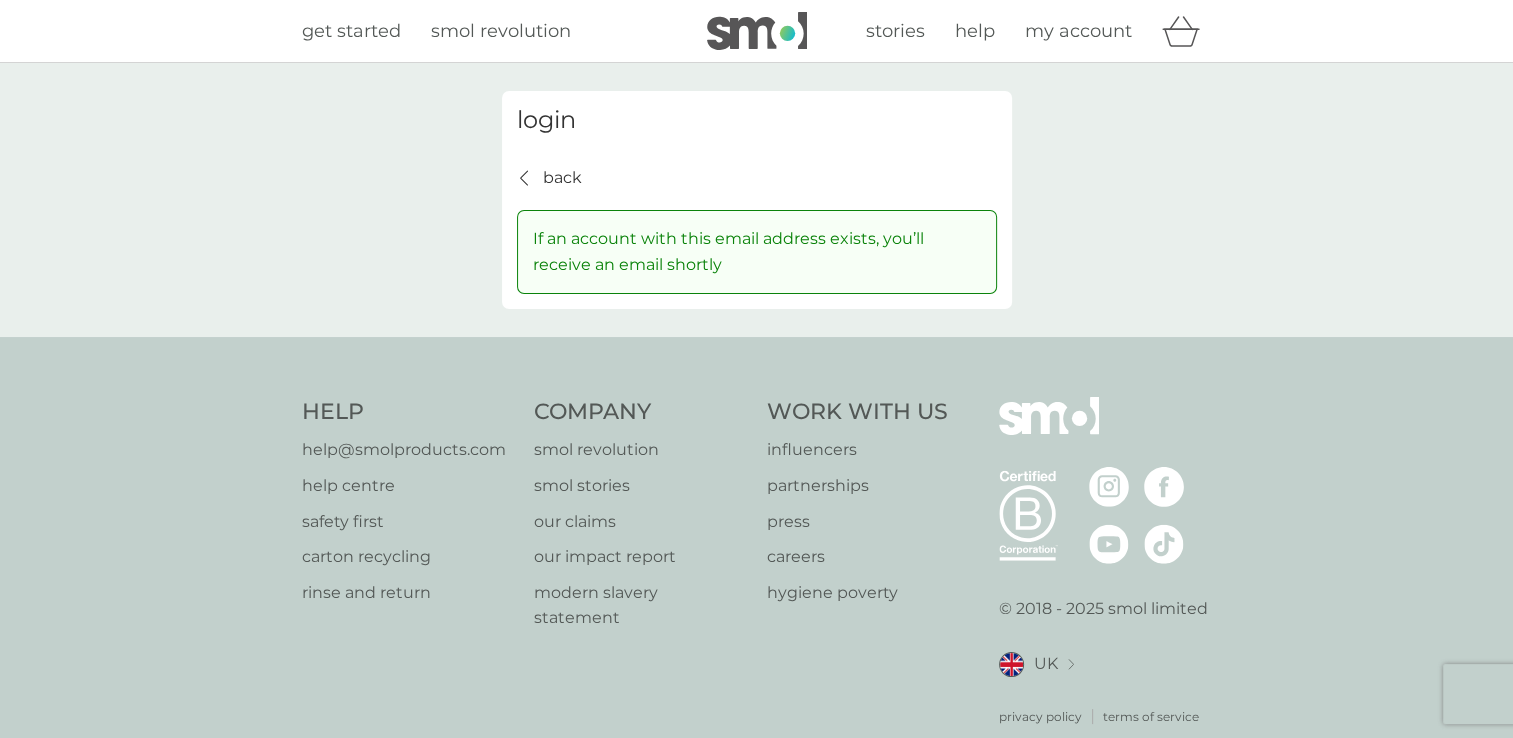 click on "back" at bounding box center [562, 178] 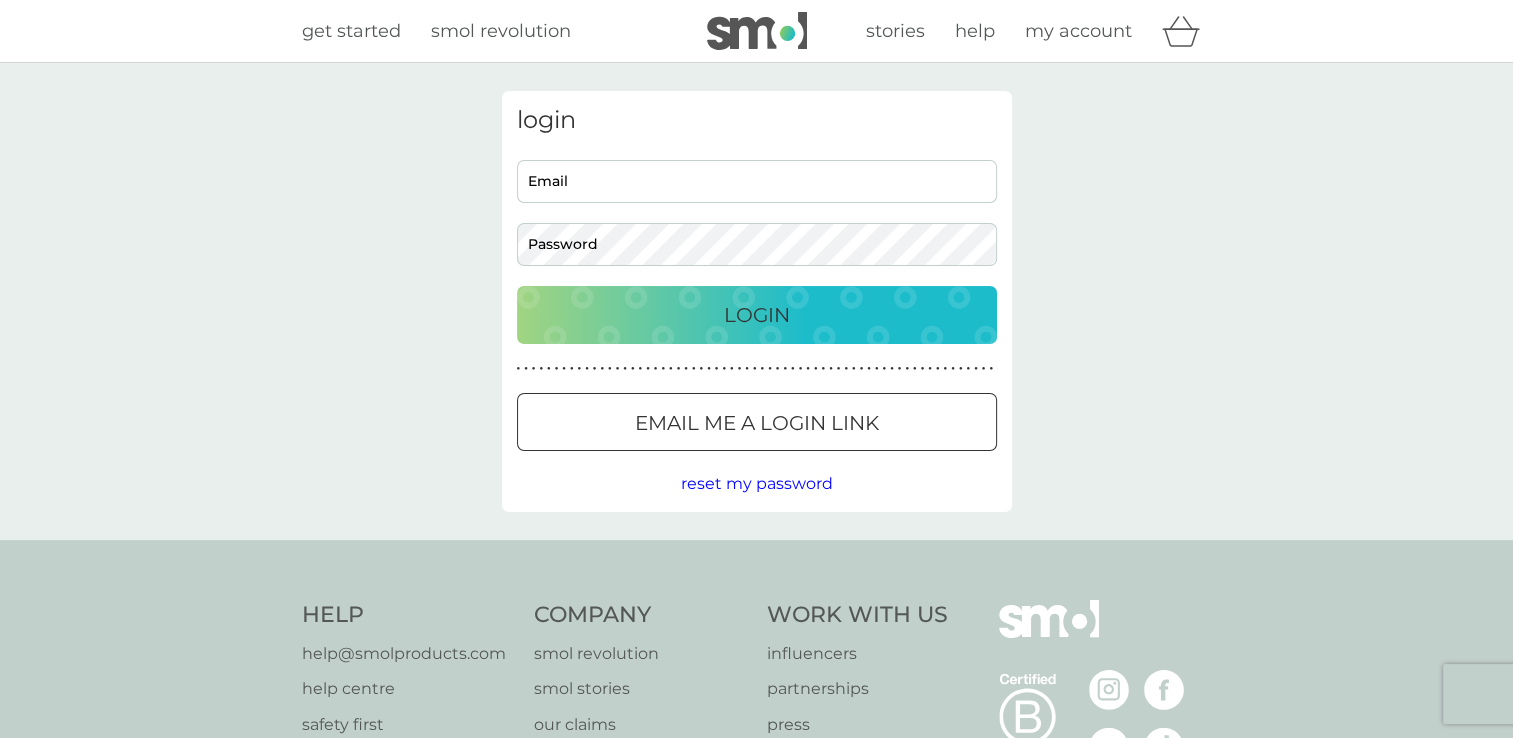 click at bounding box center [757, 423] 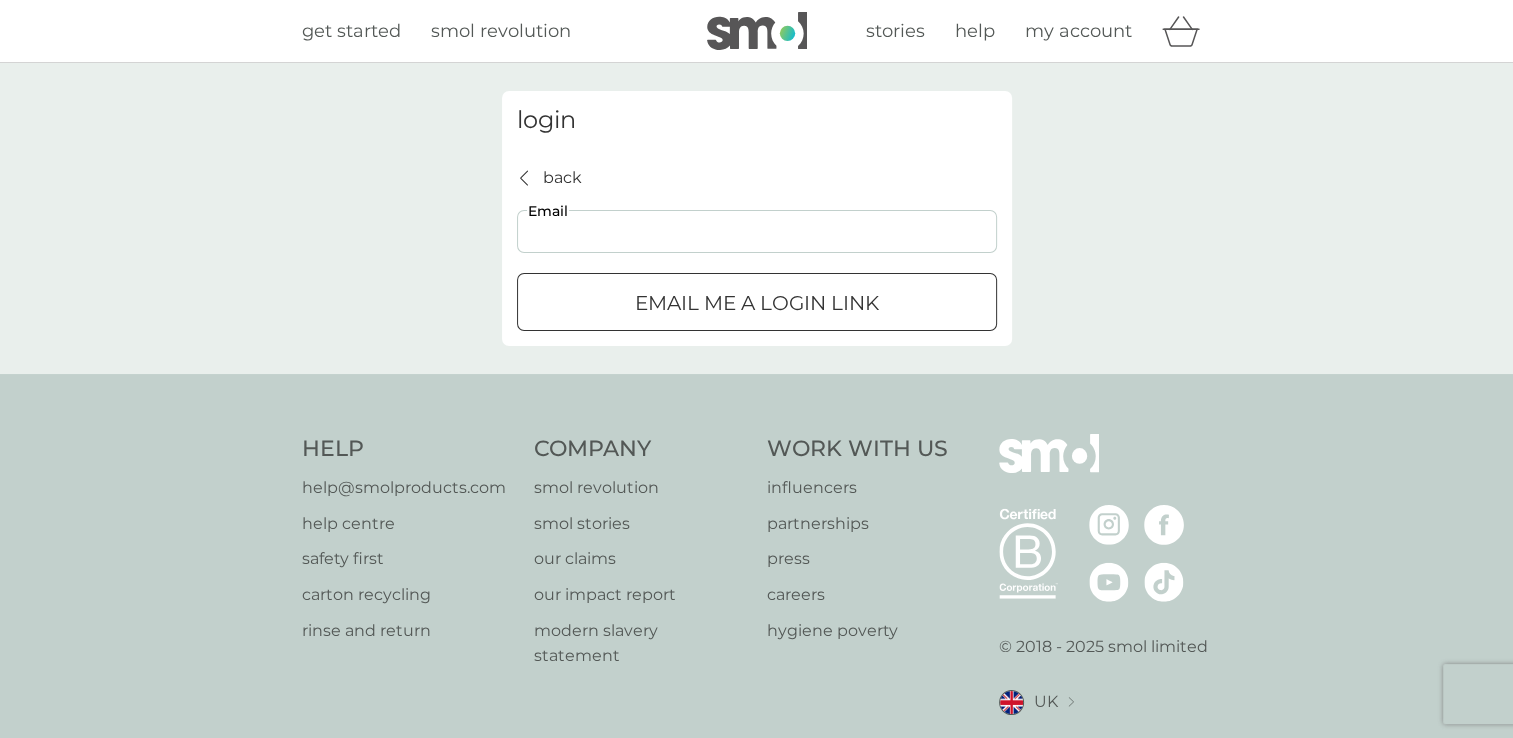 click on "Email" at bounding box center [757, 231] 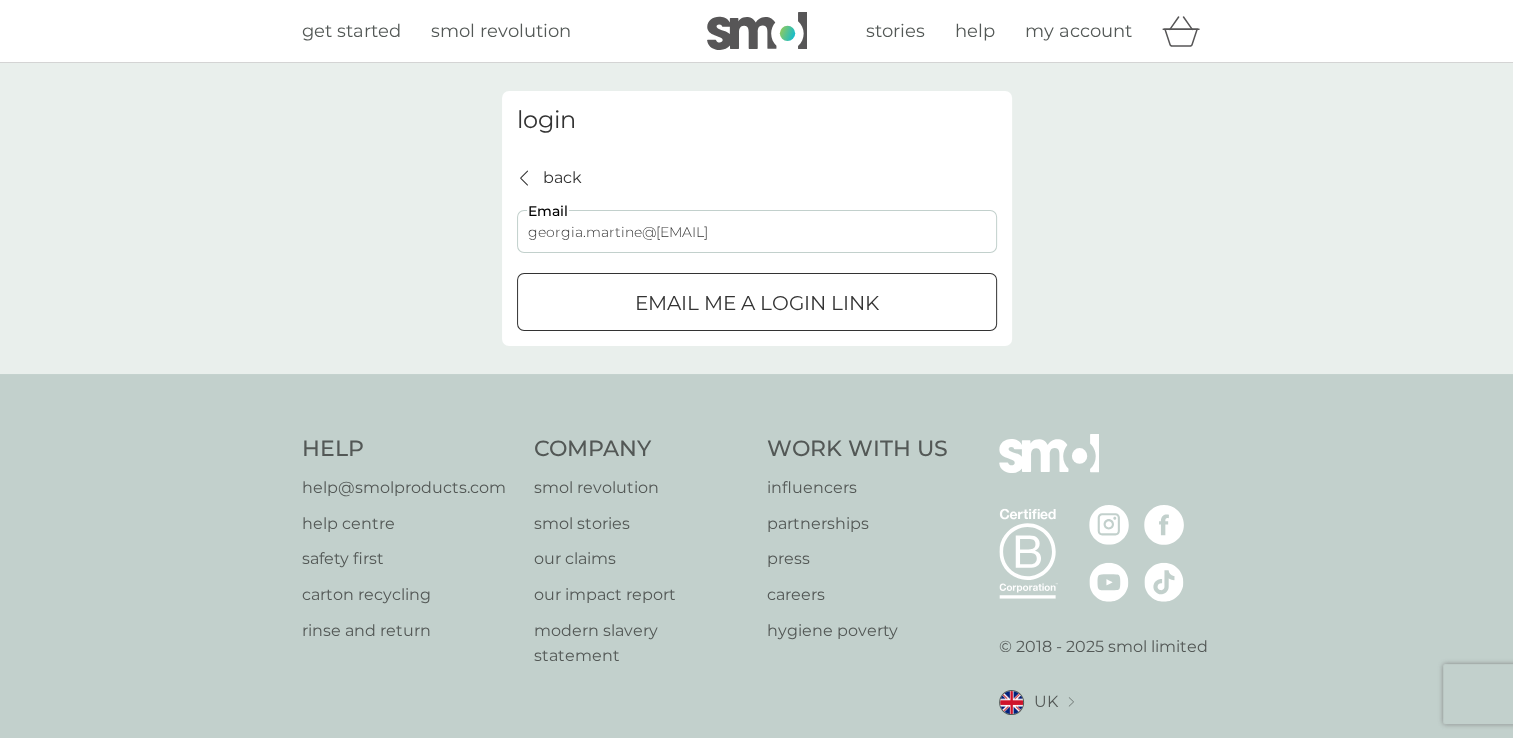 click on "georgia.martine@[EMAIL]" at bounding box center (757, 231) 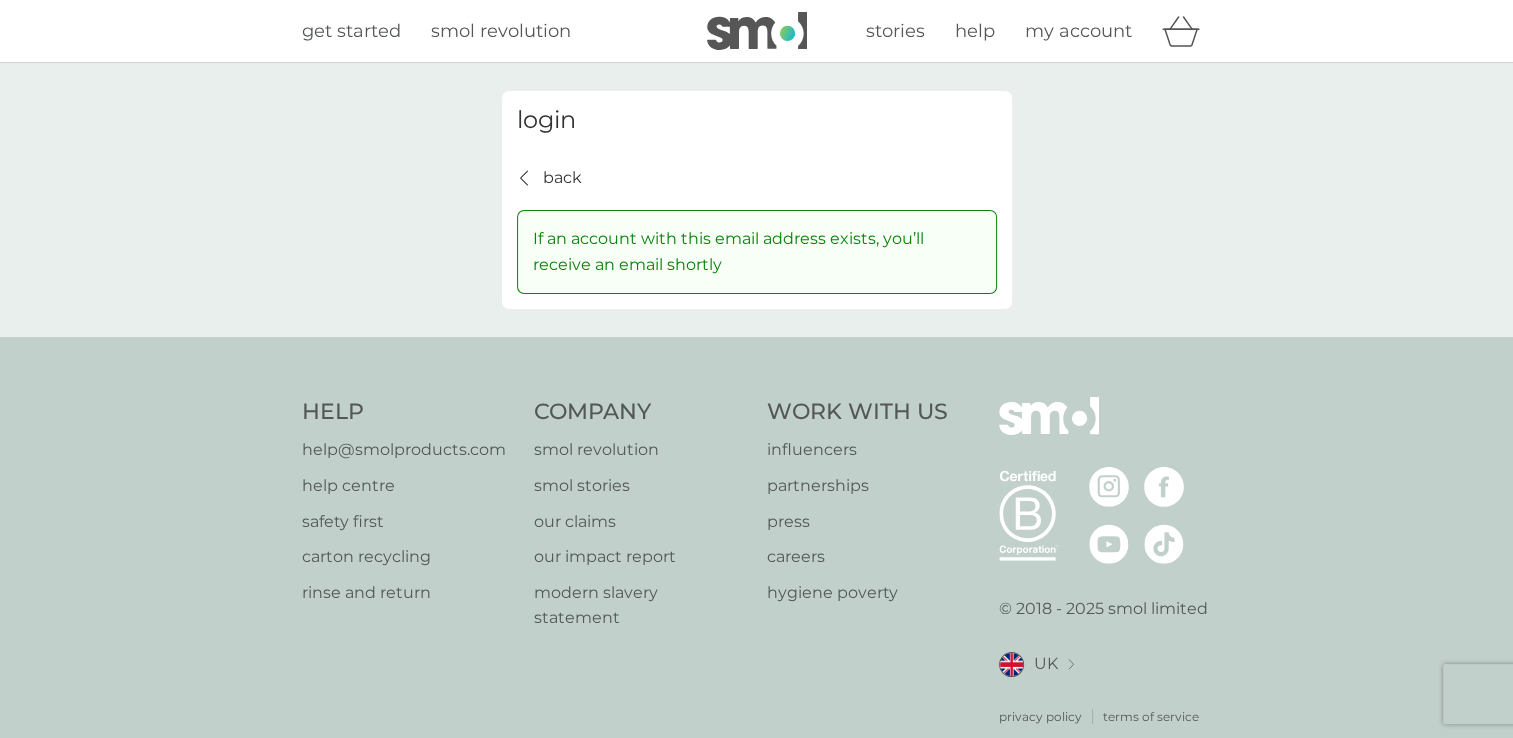 click on "partnerships" at bounding box center [857, 486] 